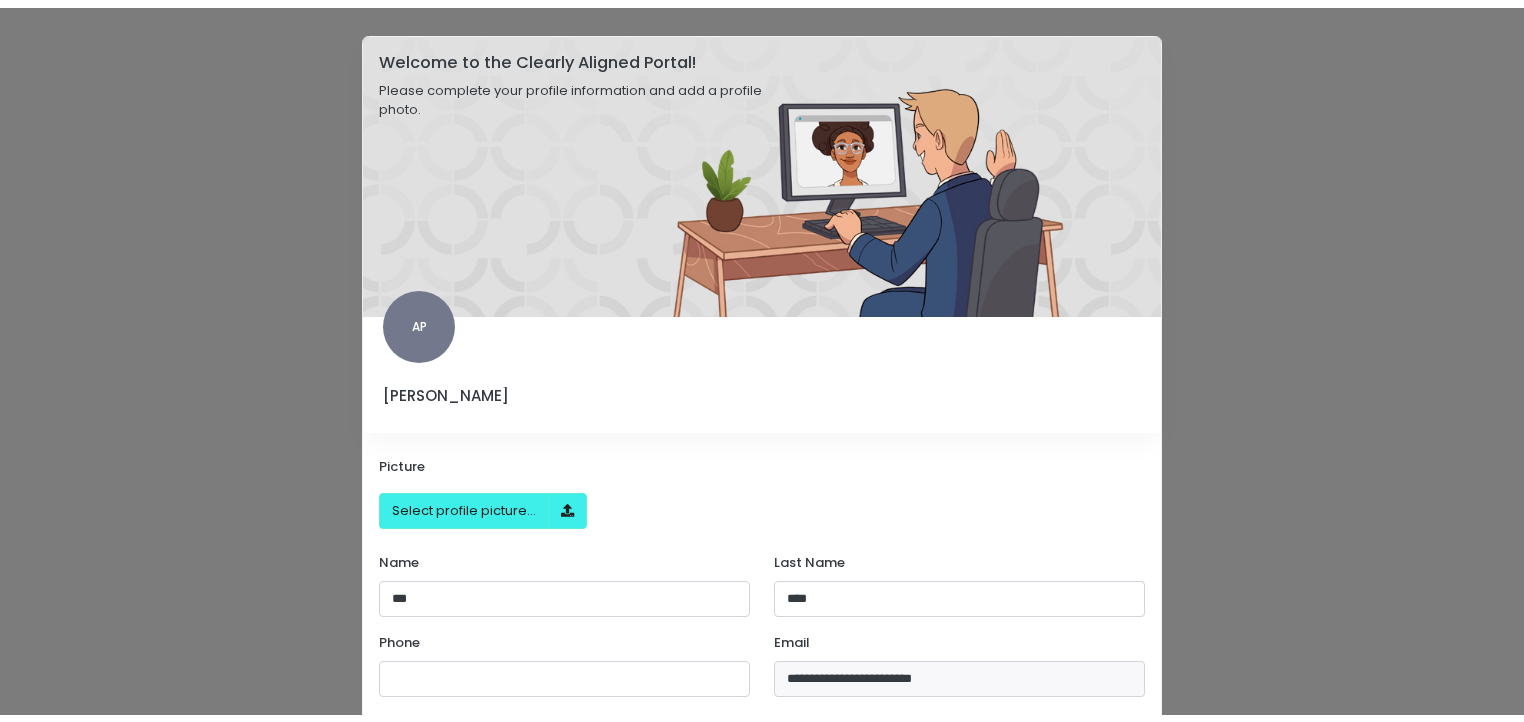 scroll, scrollTop: 0, scrollLeft: 0, axis: both 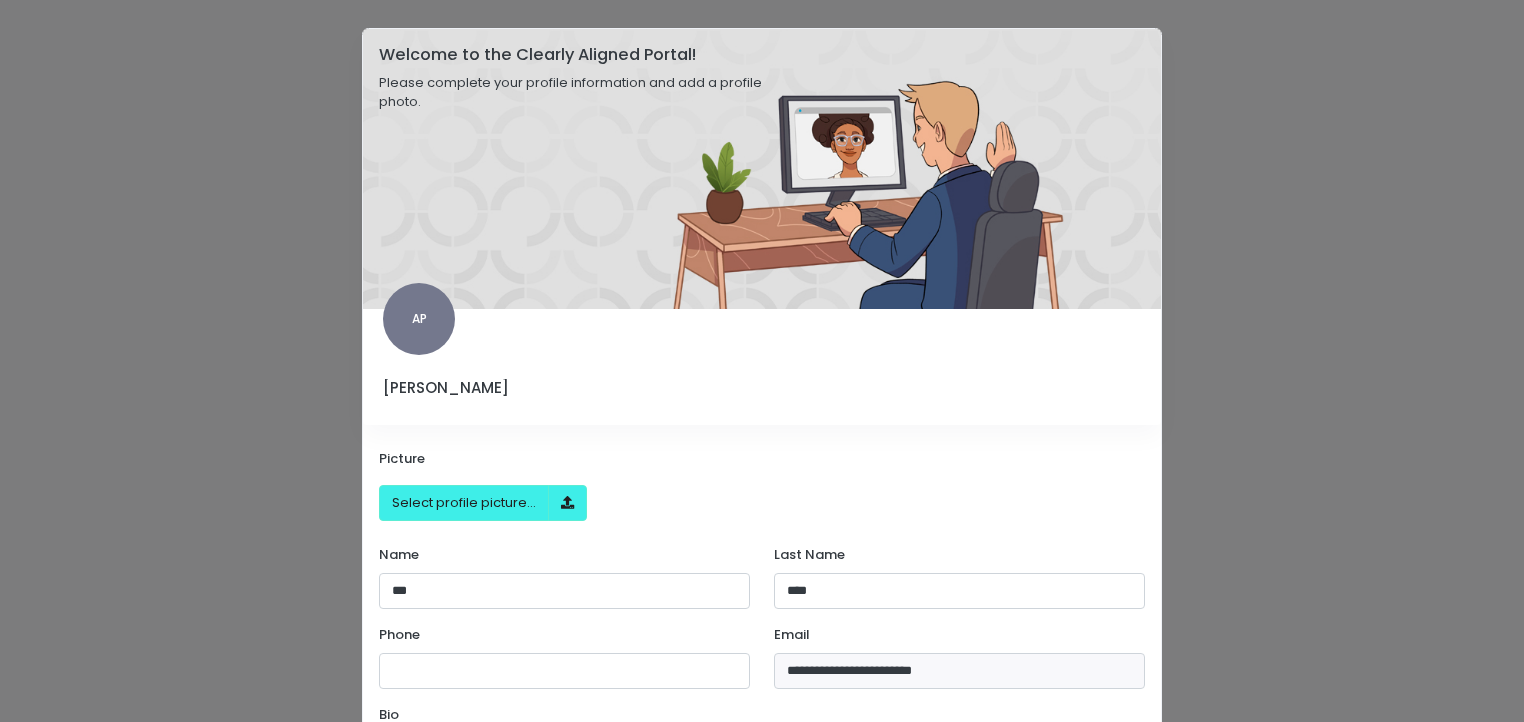 select on "**********" 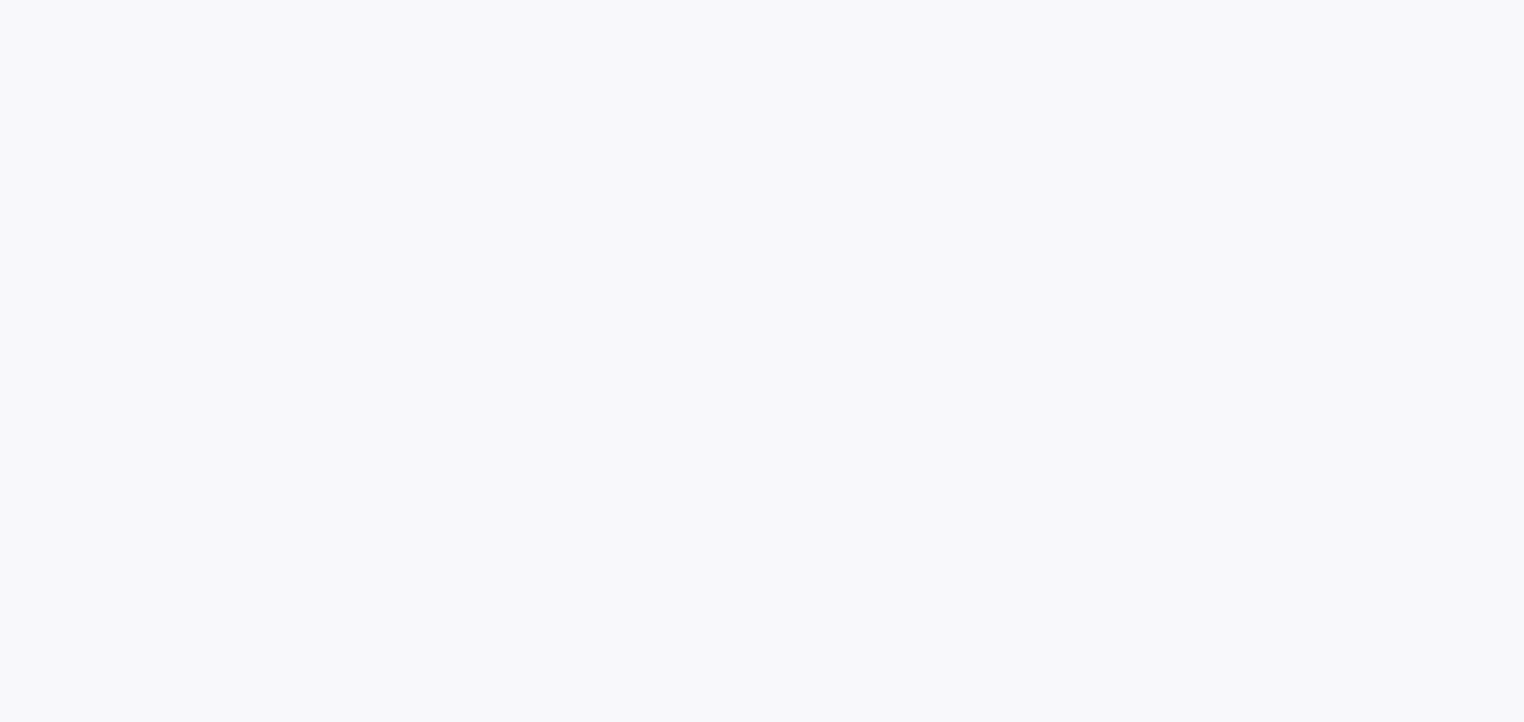 scroll, scrollTop: 0, scrollLeft: 0, axis: both 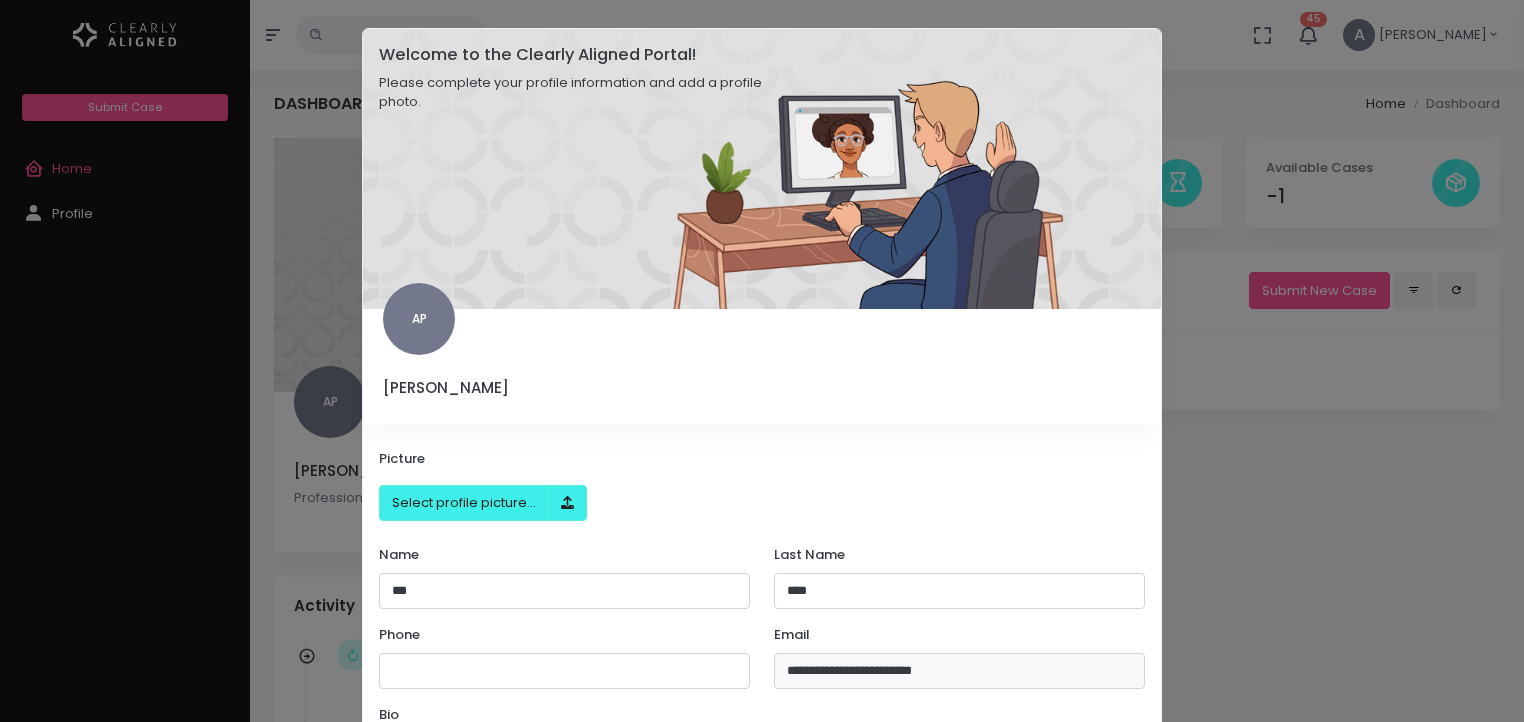 select on "**********" 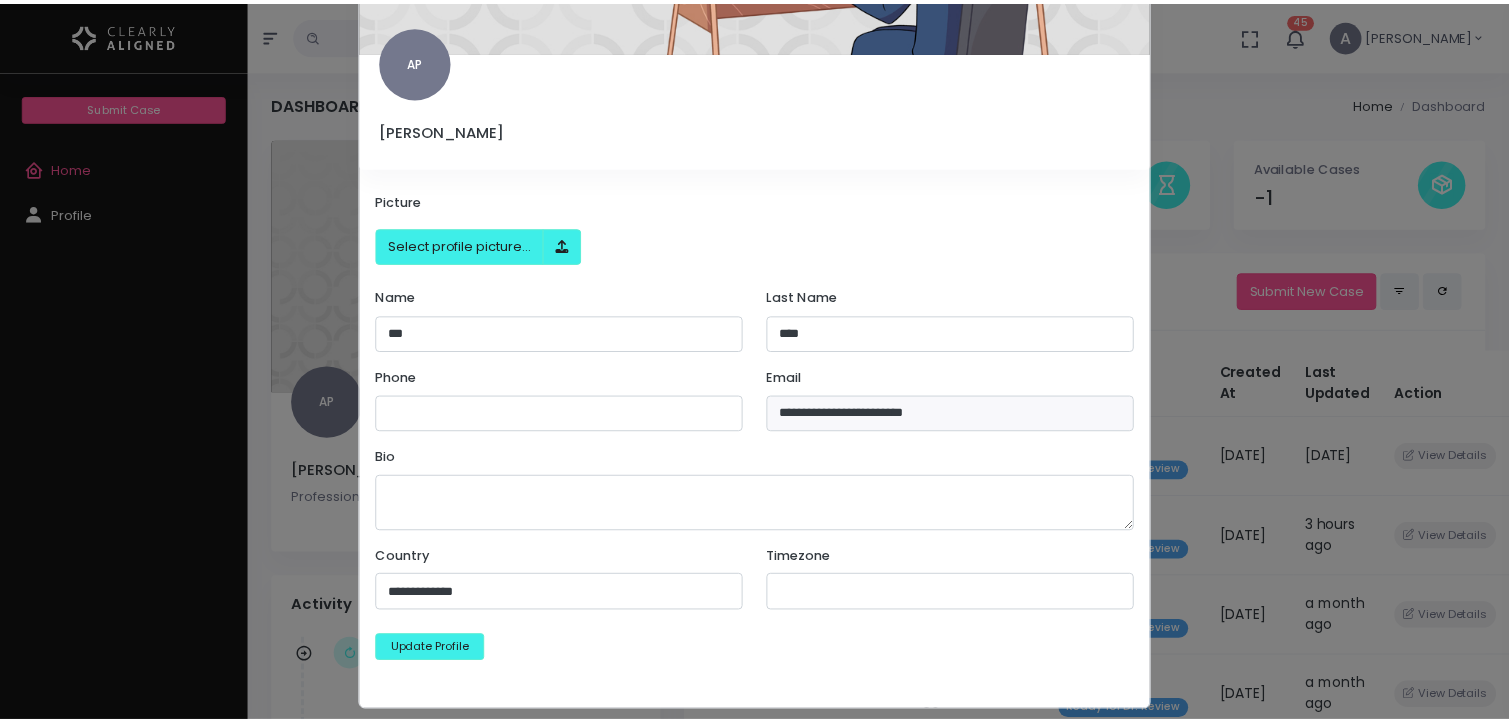 scroll, scrollTop: 271, scrollLeft: 0, axis: vertical 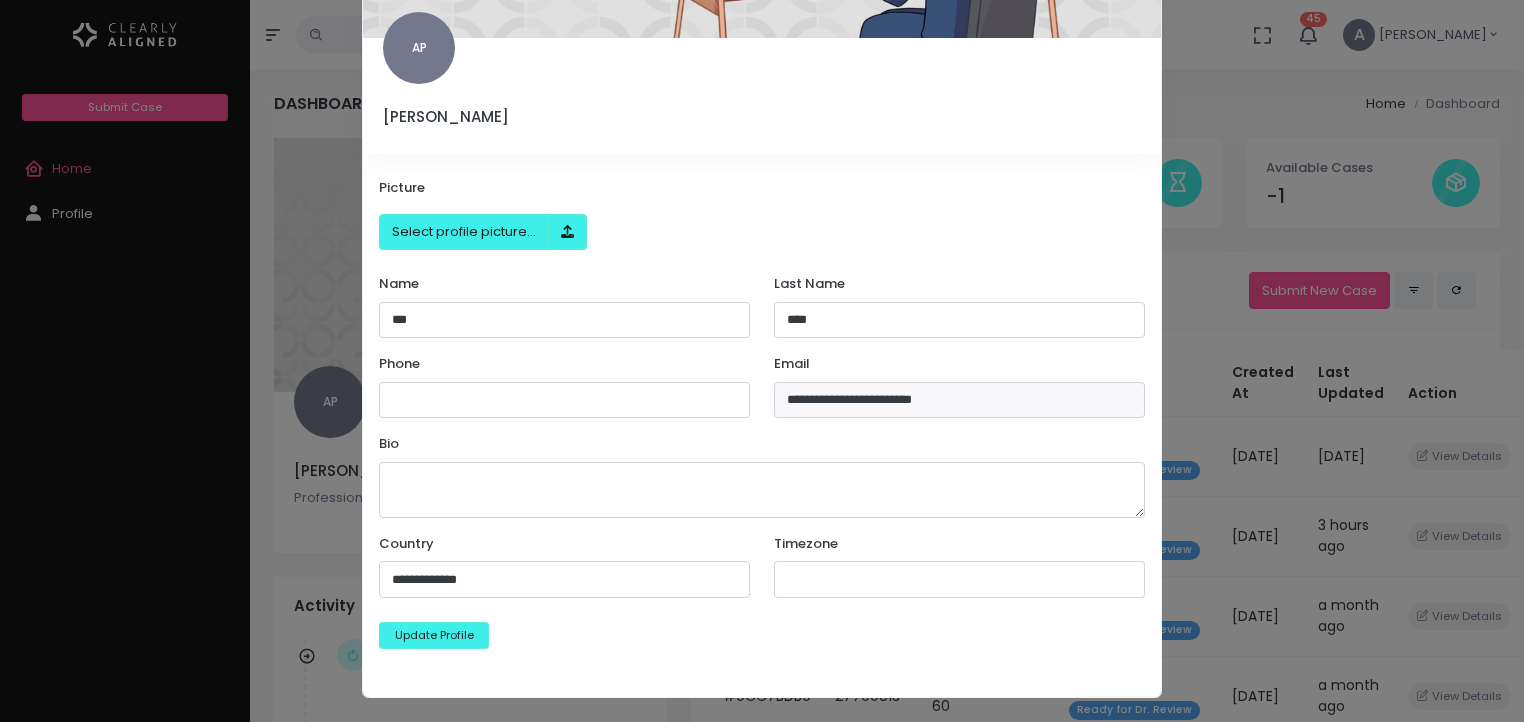 click on "********* ********* ********* ********* ********* ********* ********* ********* ********* ********* *********" at bounding box center [959, 579] 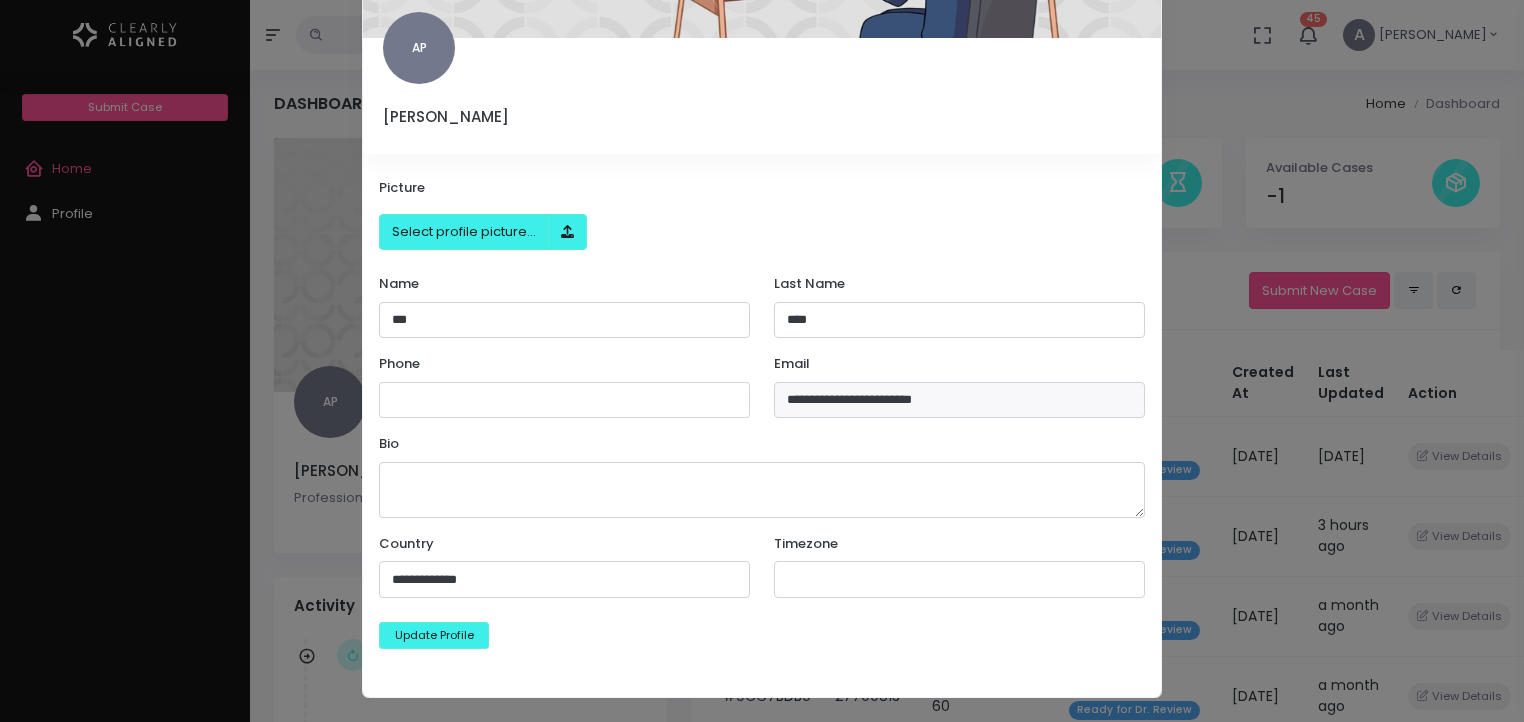 click at bounding box center (564, 400) 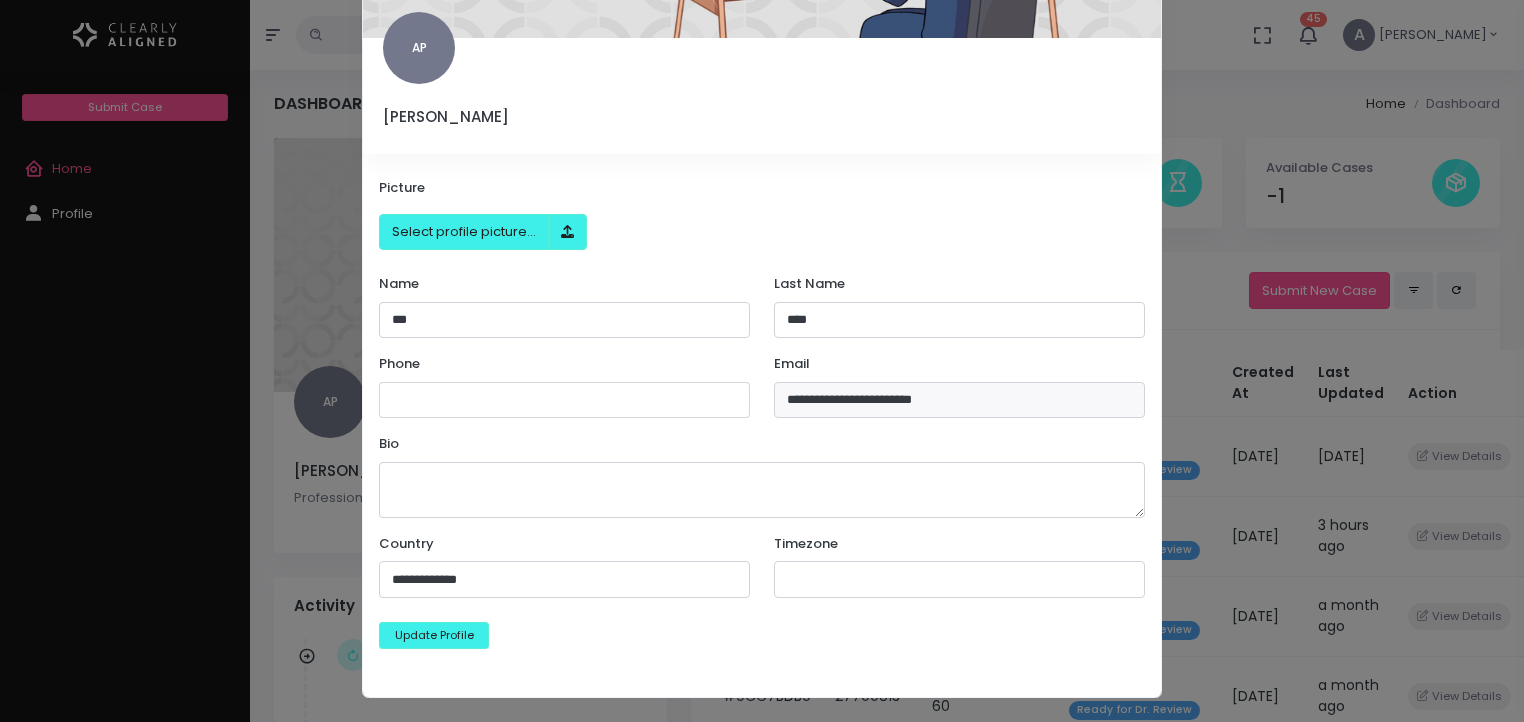 type on "**********" 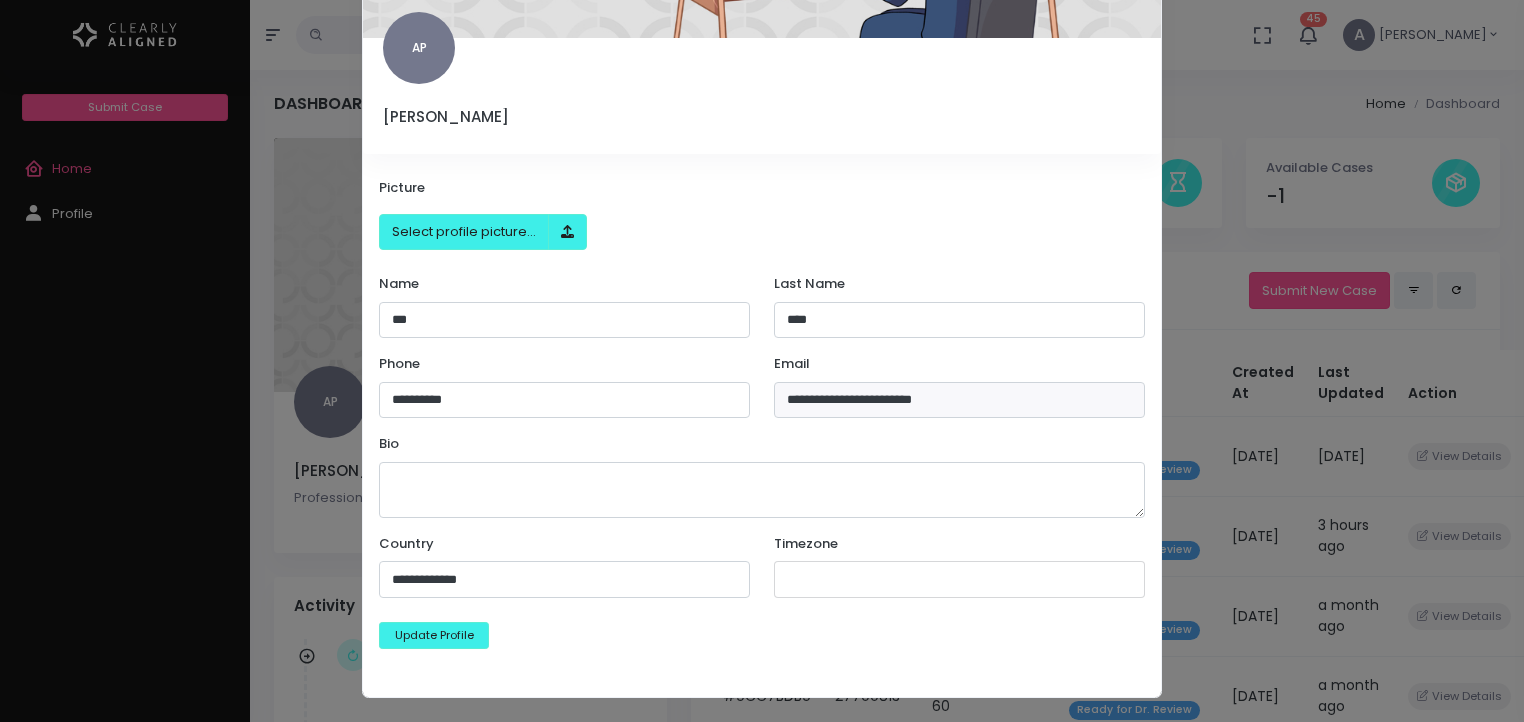 click on "********* ********* ********* ********* ********* ********* ********* ********* ********* ********* *********" at bounding box center (959, 579) 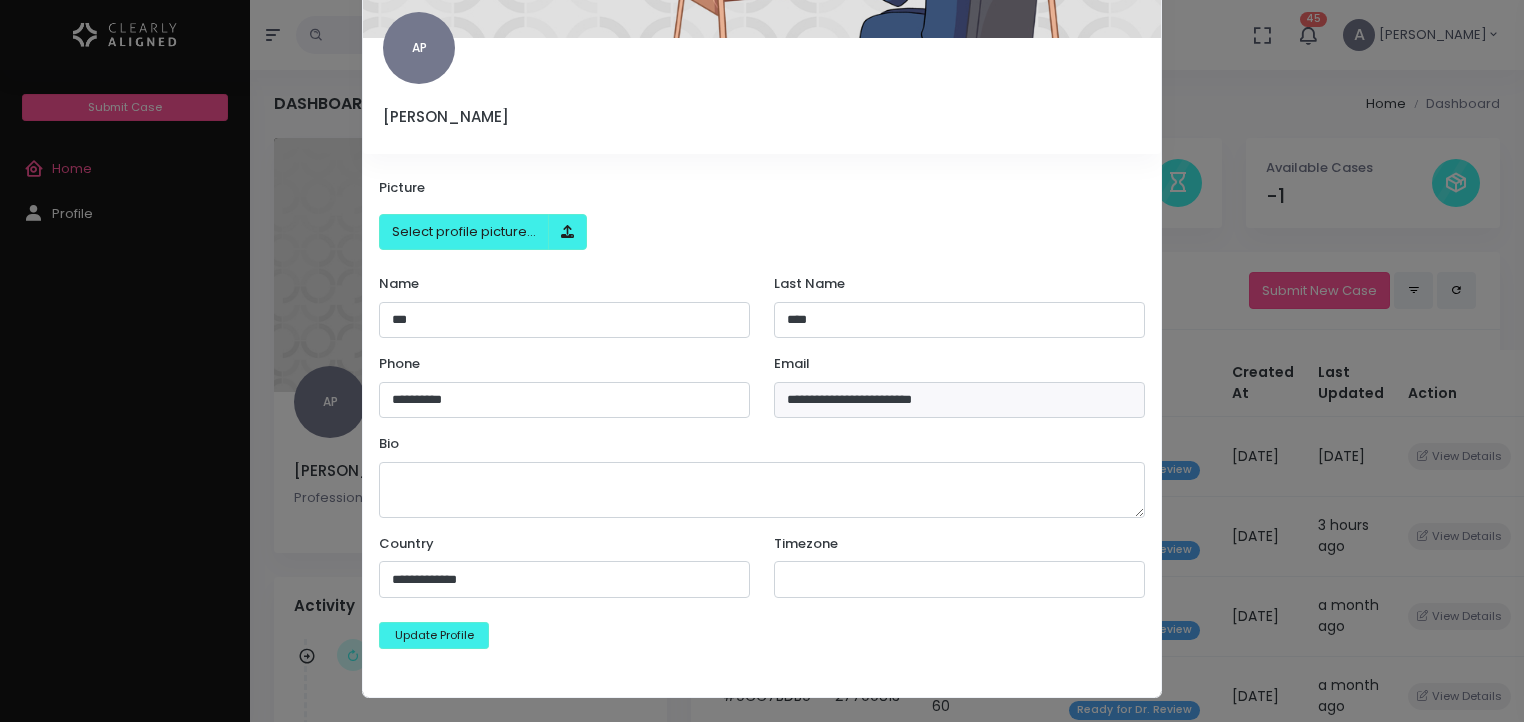 click on "**********" 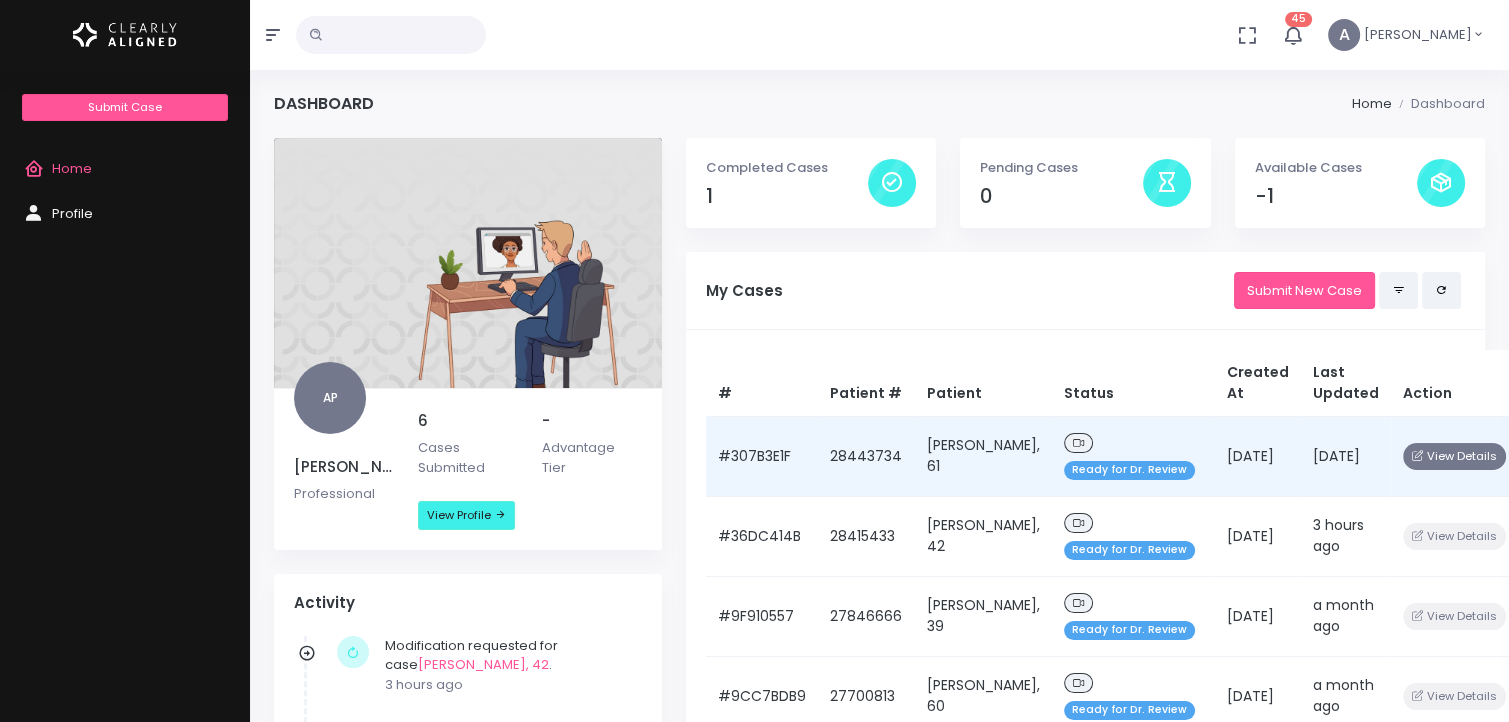 click 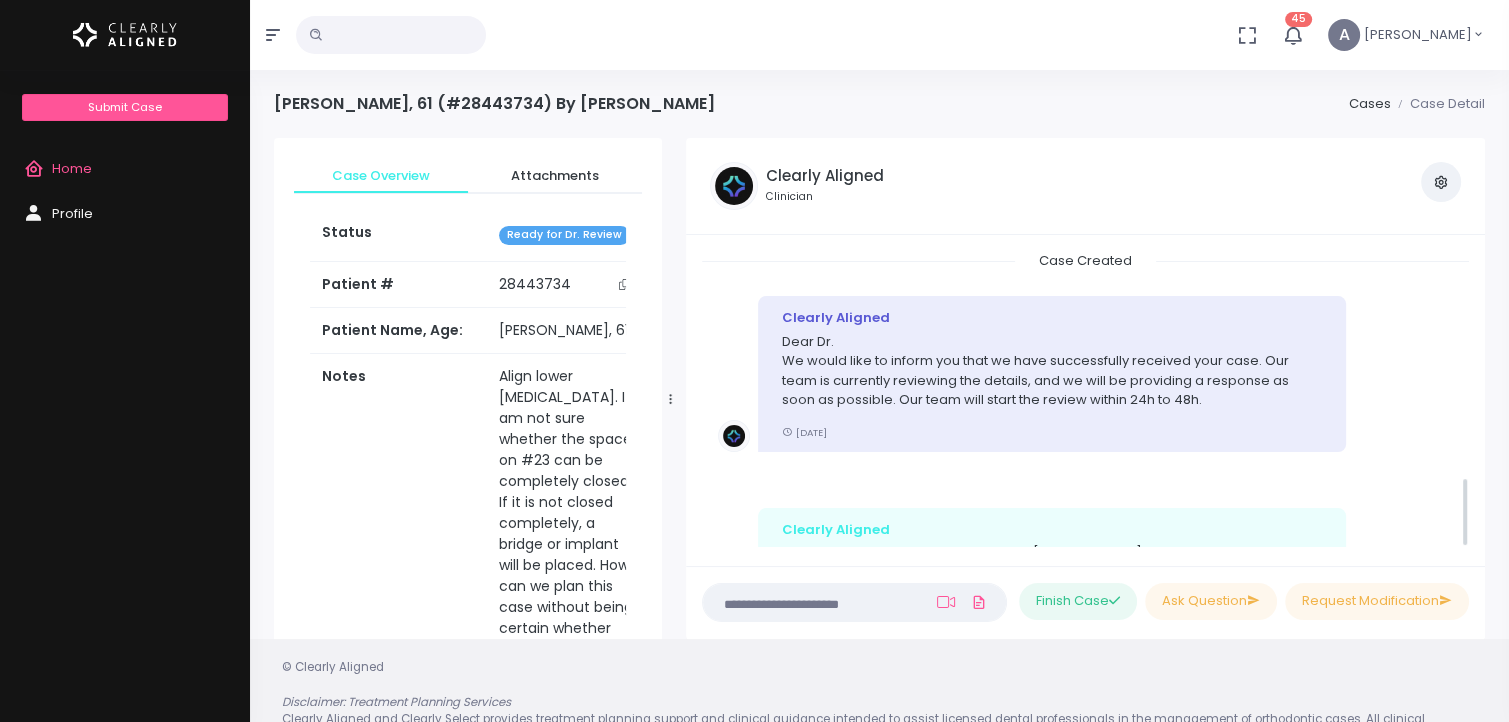 scroll, scrollTop: 945, scrollLeft: 0, axis: vertical 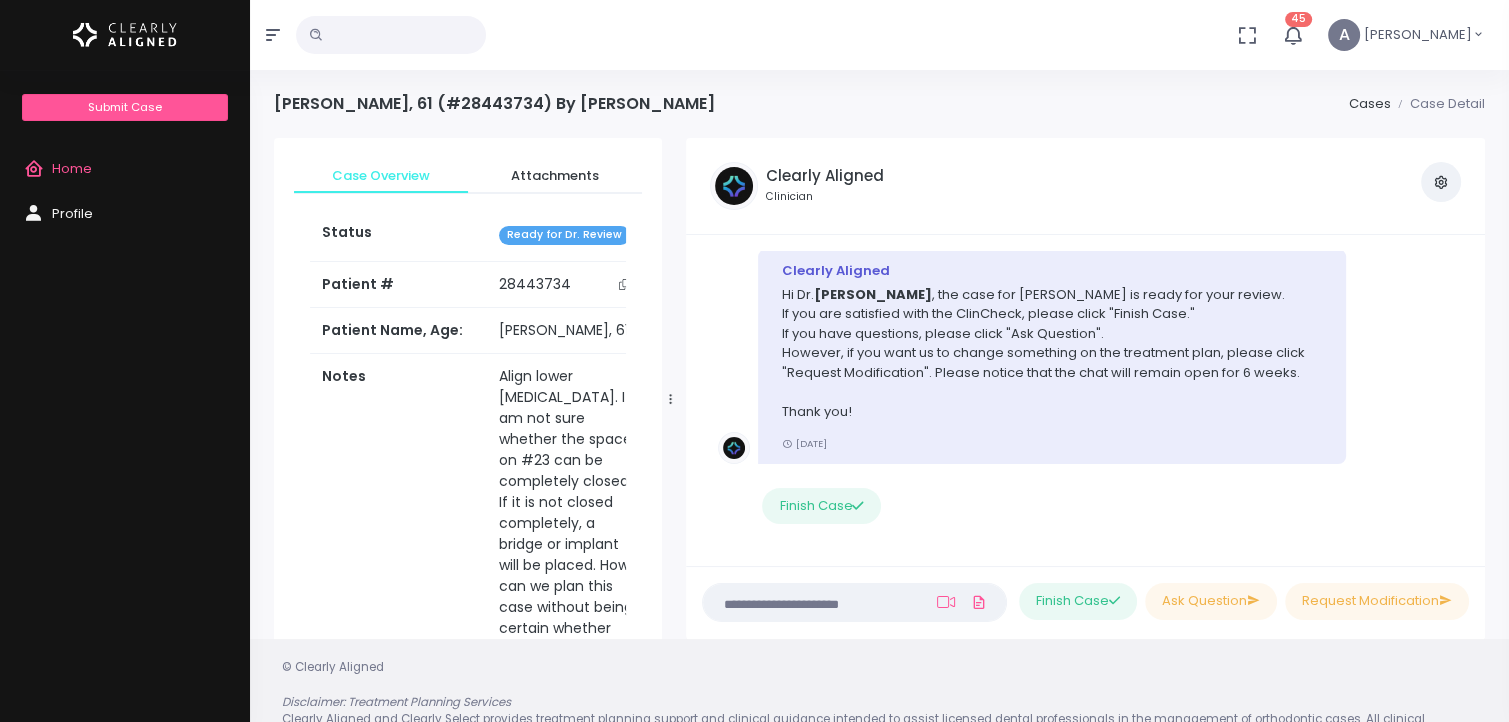 click on "Clearly Aligned Hi [PERSON_NAME] , the case for [PERSON_NAME] is ready for your review. If you are satisfied with the ClinCheck, please click "Finish Case."  If you have questions, please click "Ask Question".  However, if you want us to change something on the treatment plan, please click "Request Modification". Please notice that the chat will remain open for 6 weeks.  Thank you!  [DATE]" at bounding box center [1085, 356] 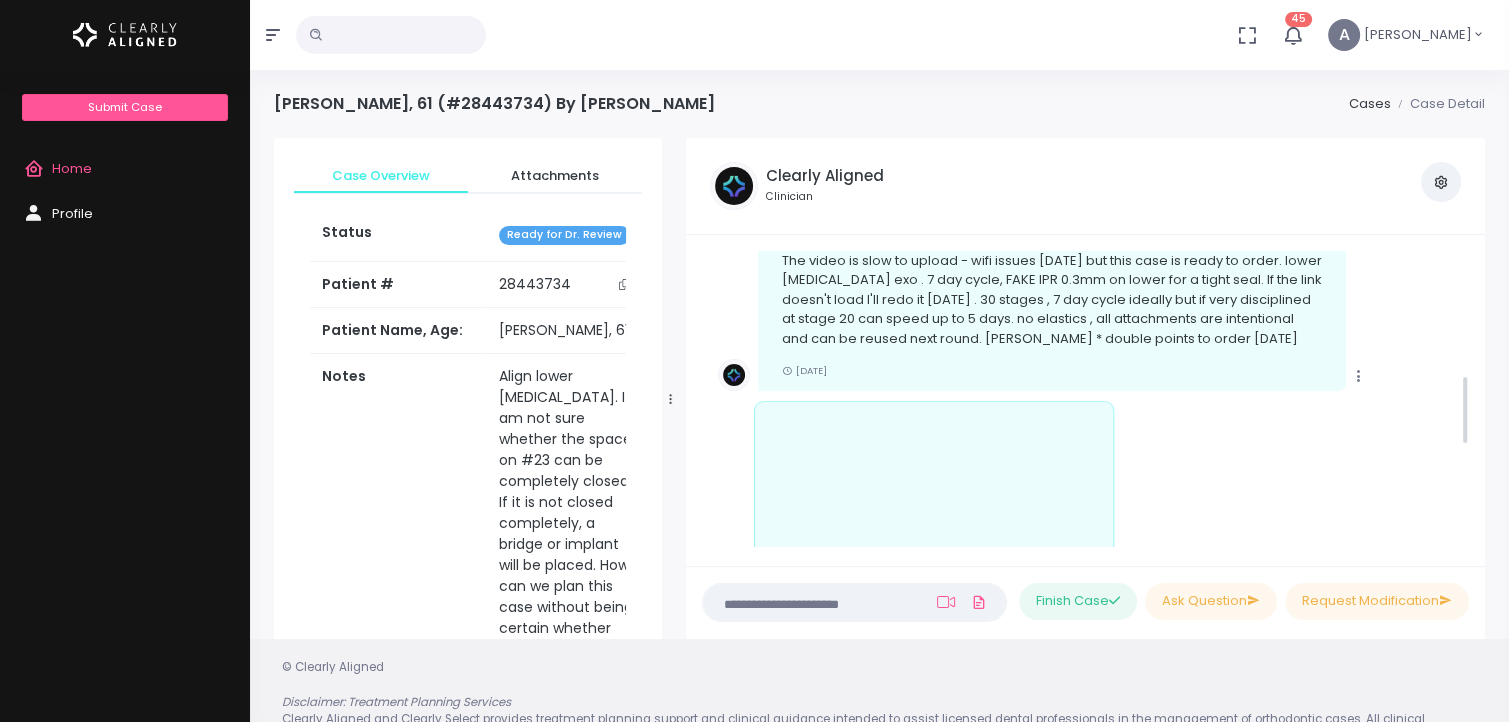 scroll, scrollTop: 520, scrollLeft: 0, axis: vertical 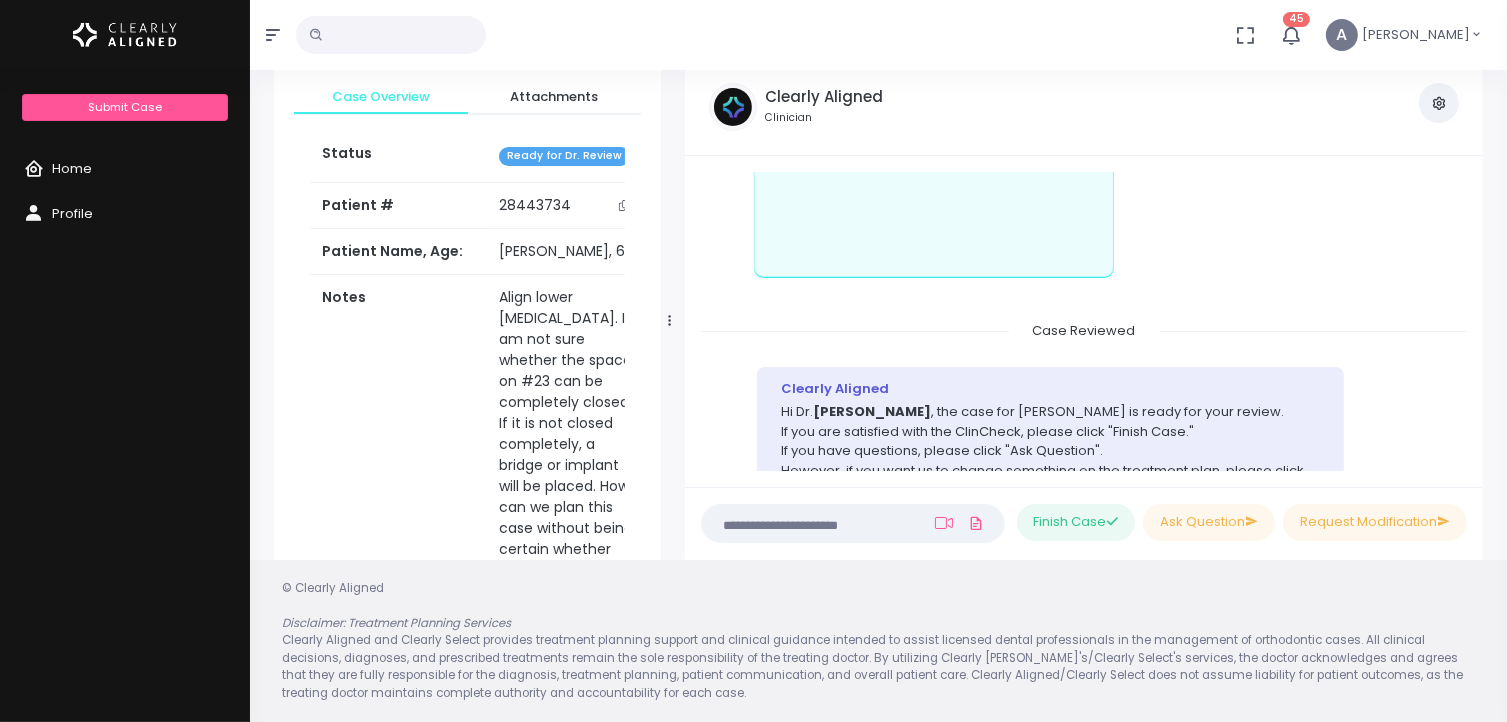 click at bounding box center (814, 523) 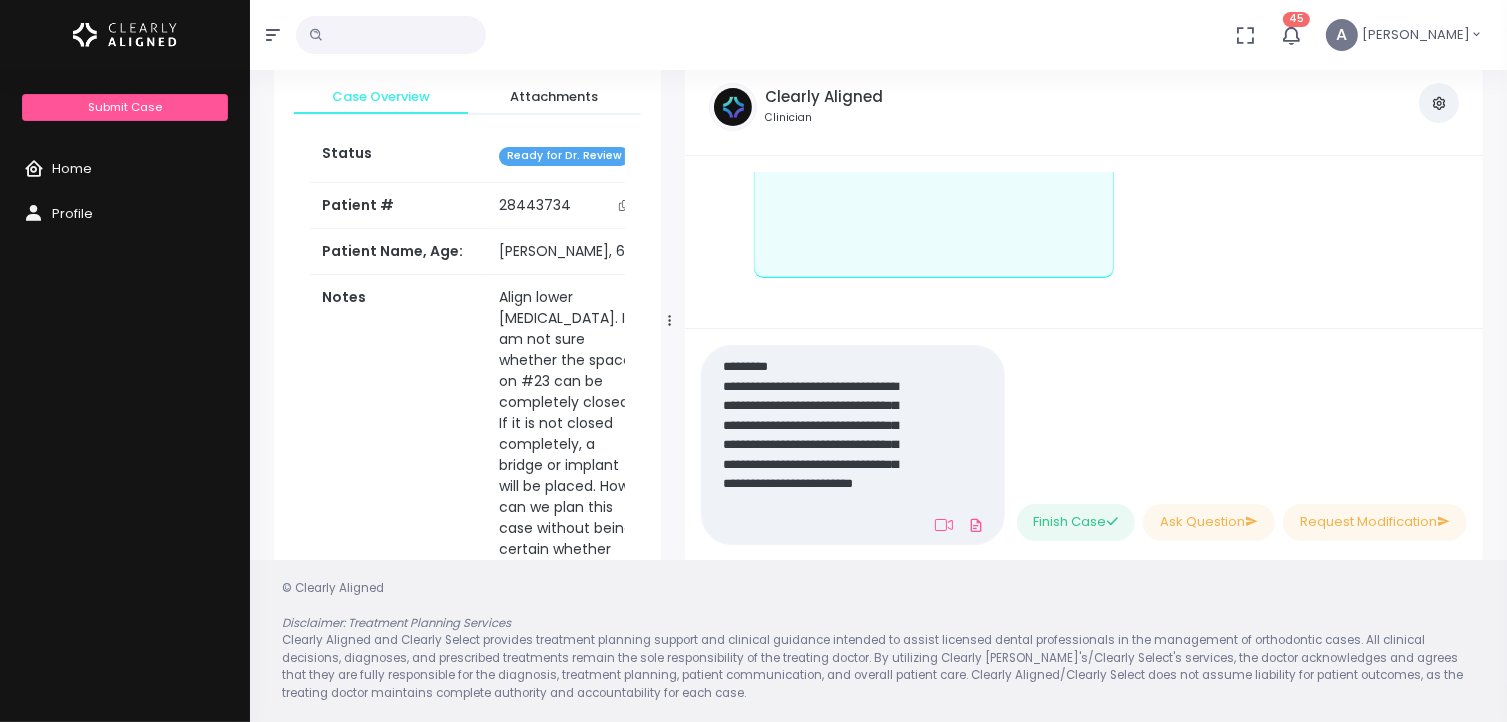 scroll, scrollTop: 0, scrollLeft: 0, axis: both 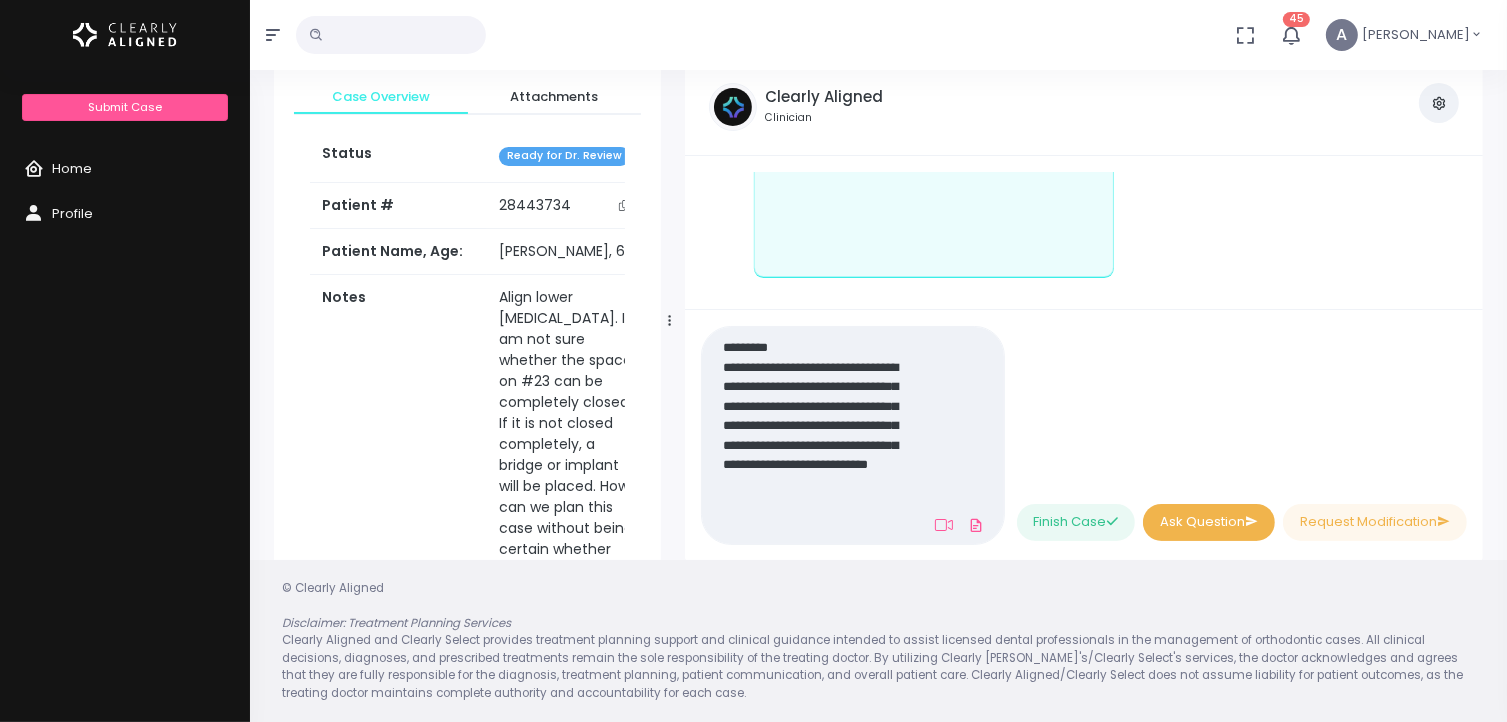 type on "**********" 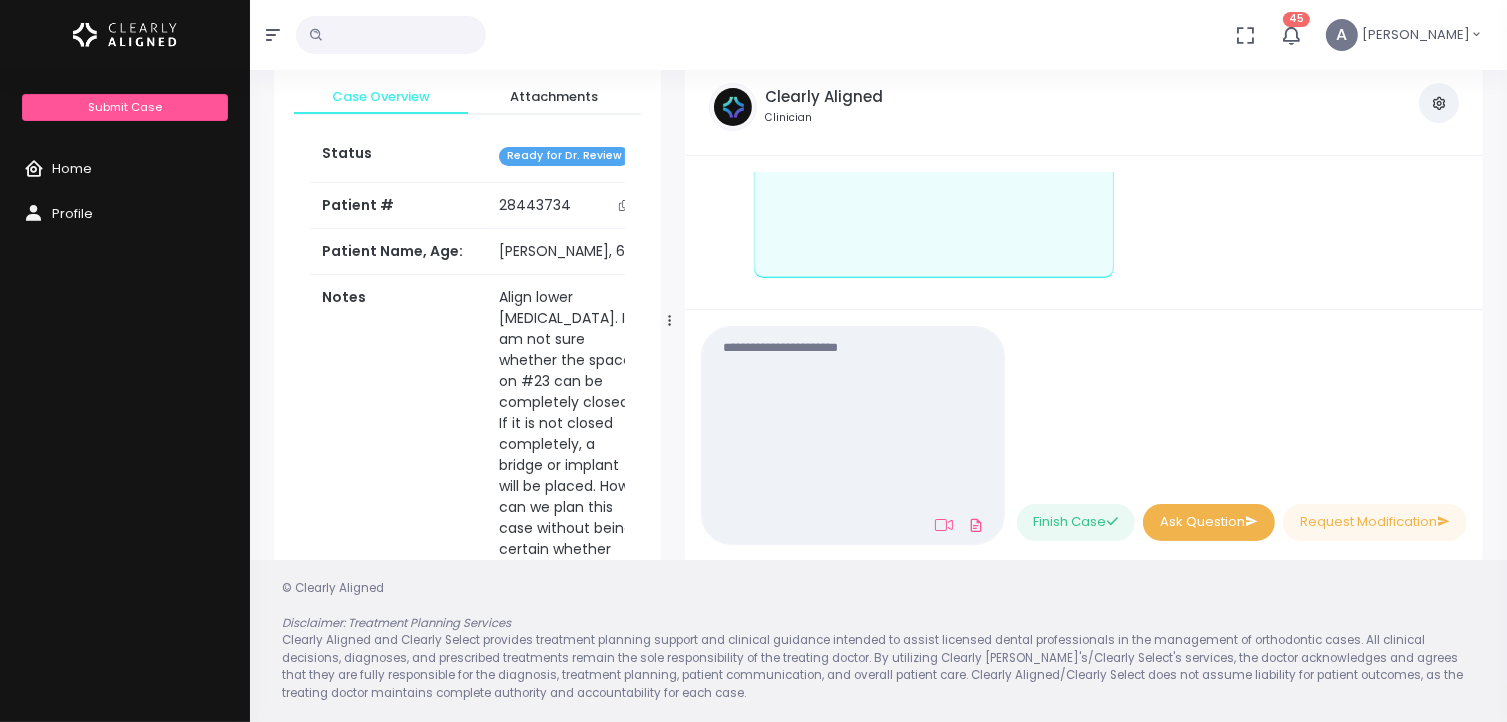 scroll, scrollTop: 0, scrollLeft: 0, axis: both 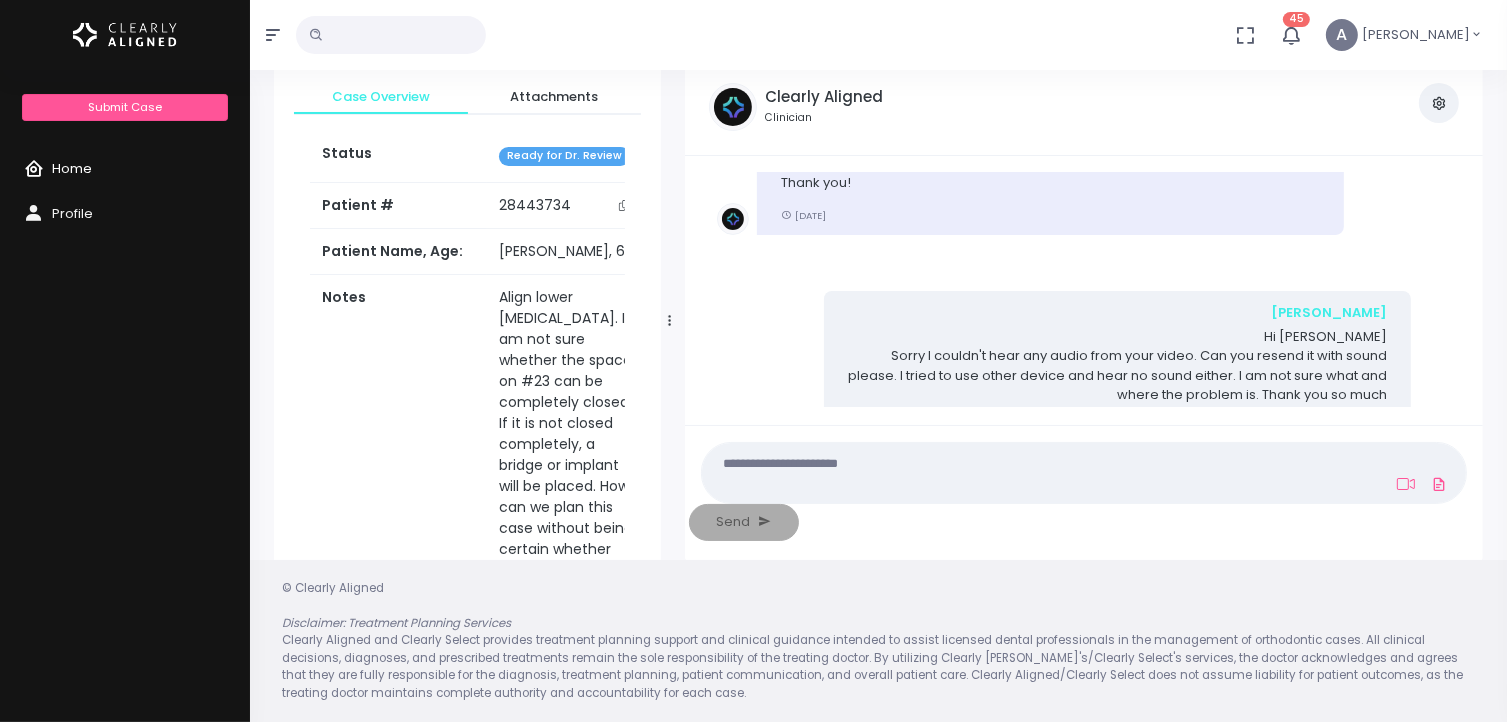 click on "Home" at bounding box center (72, 168) 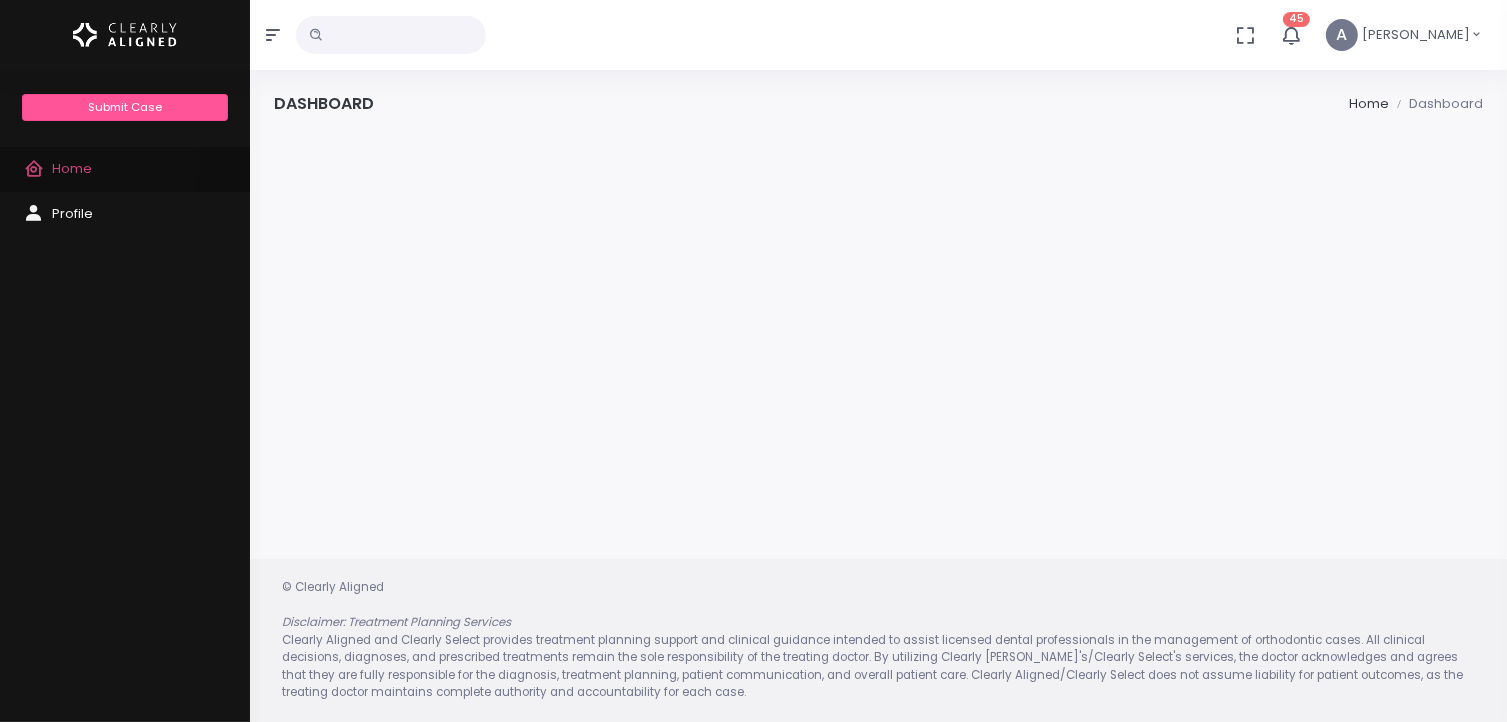 scroll, scrollTop: 0, scrollLeft: 0, axis: both 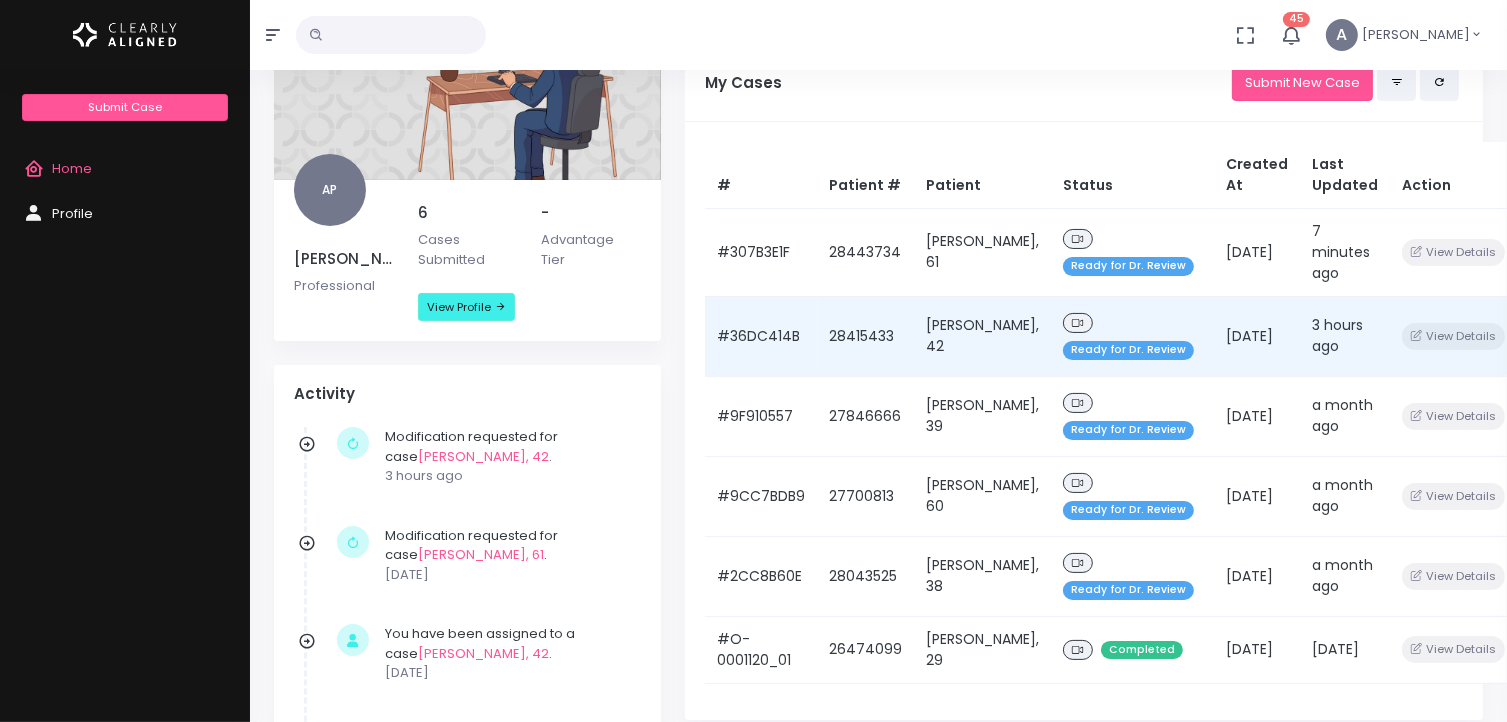 click on "[PERSON_NAME], 42" at bounding box center [982, 336] 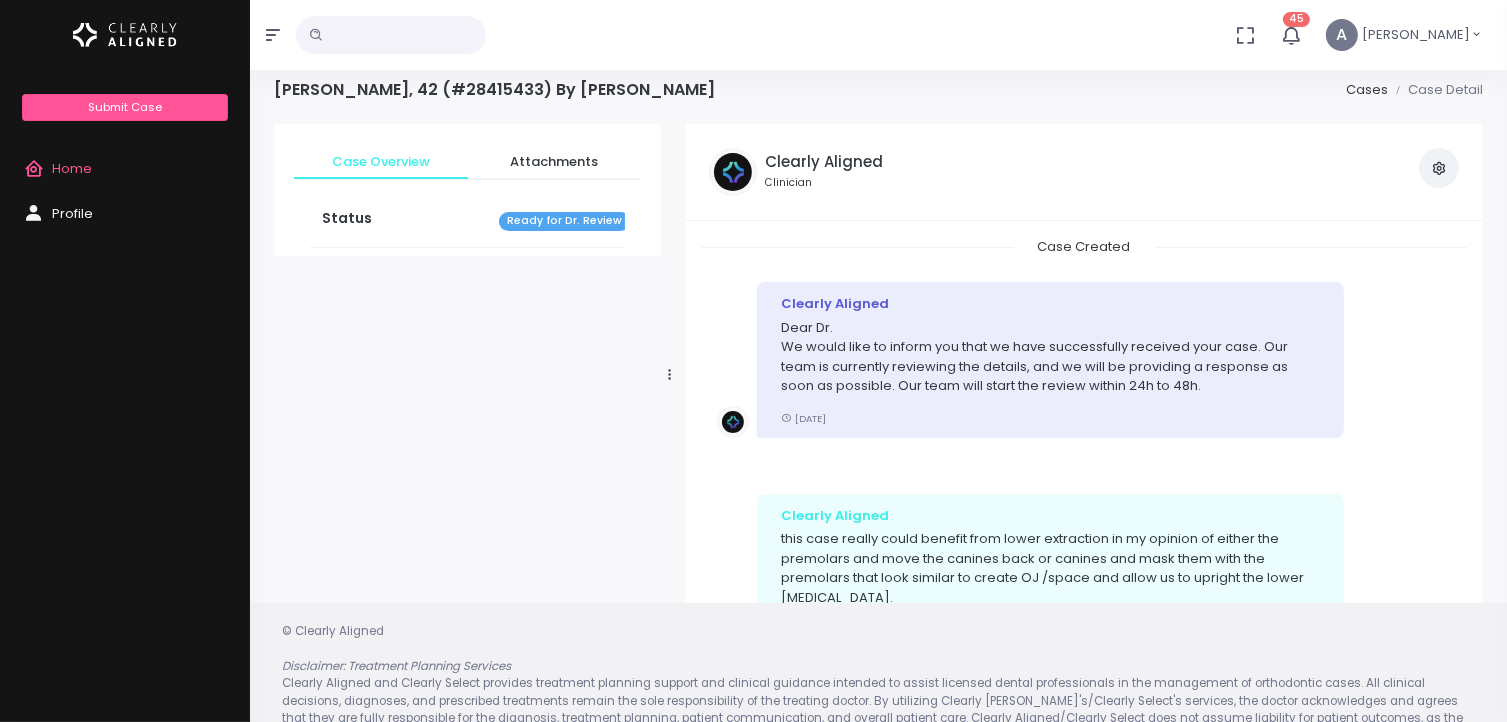 scroll, scrollTop: 79, scrollLeft: 0, axis: vertical 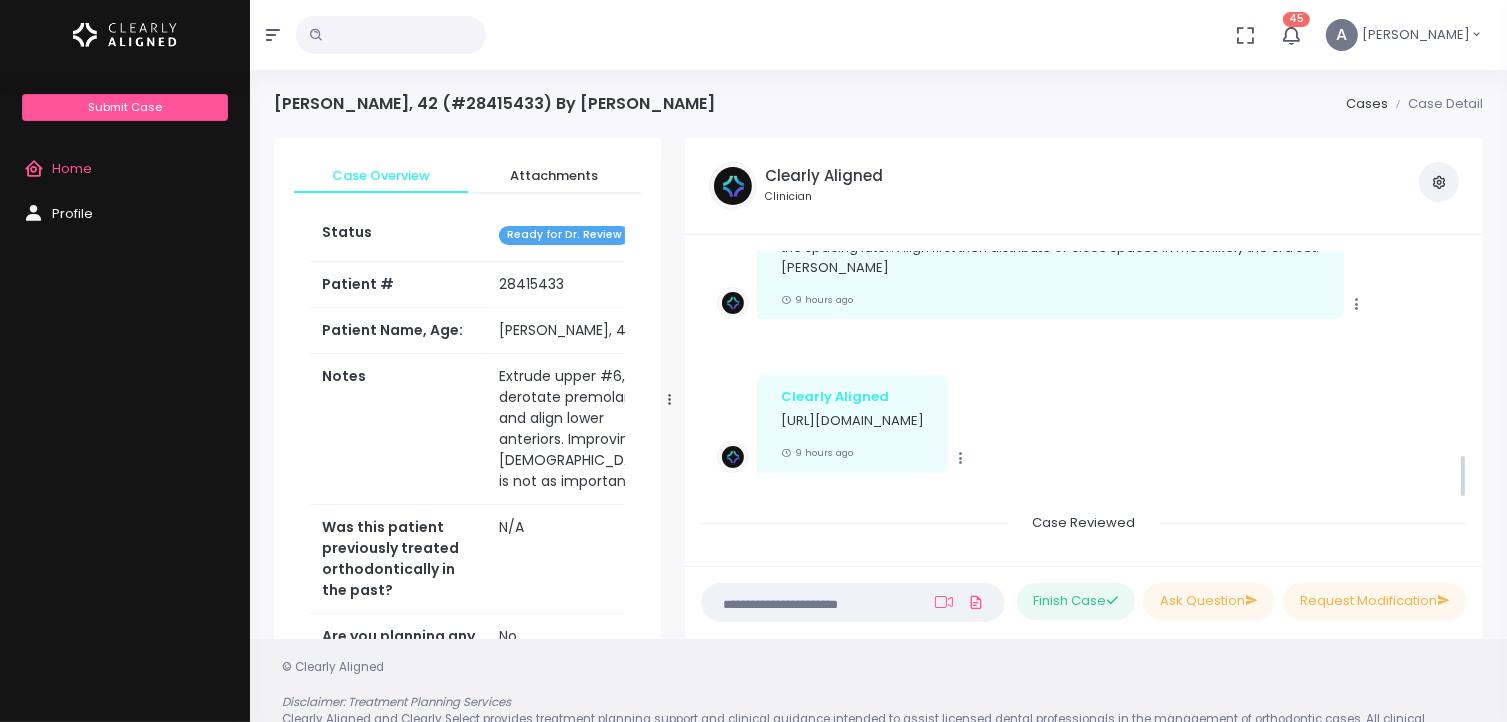 click on "https://www.loom.com/share/c4446aa10ad74f7d838733692367ebff?sid=50332331-3c85-494b-bac4-6c621286f2e0" at bounding box center (852, 421) 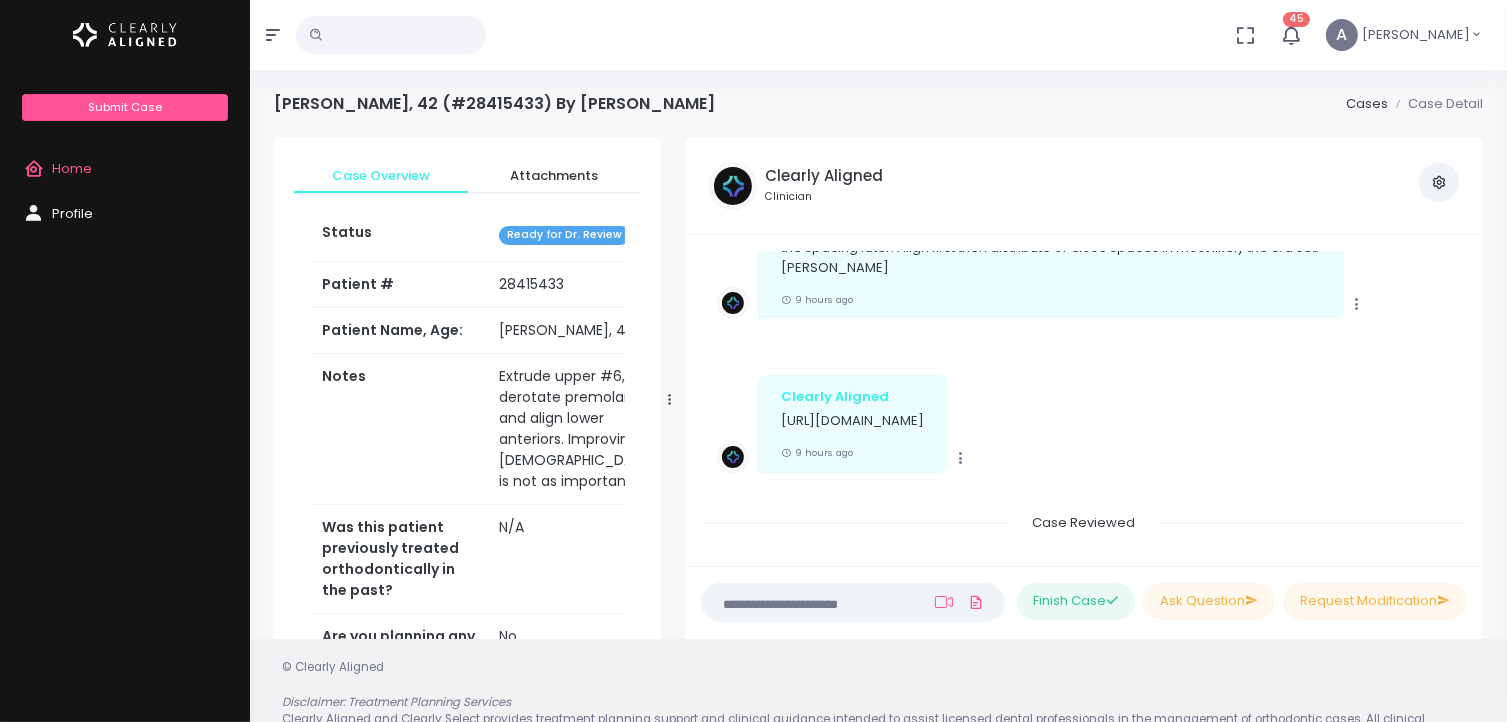 click on "https://www.loom.com/share/c4446aa10ad74f7d838733692367ebff?sid=50332331-3c85-494b-bac4-6c621286f2e0" at bounding box center [852, 421] 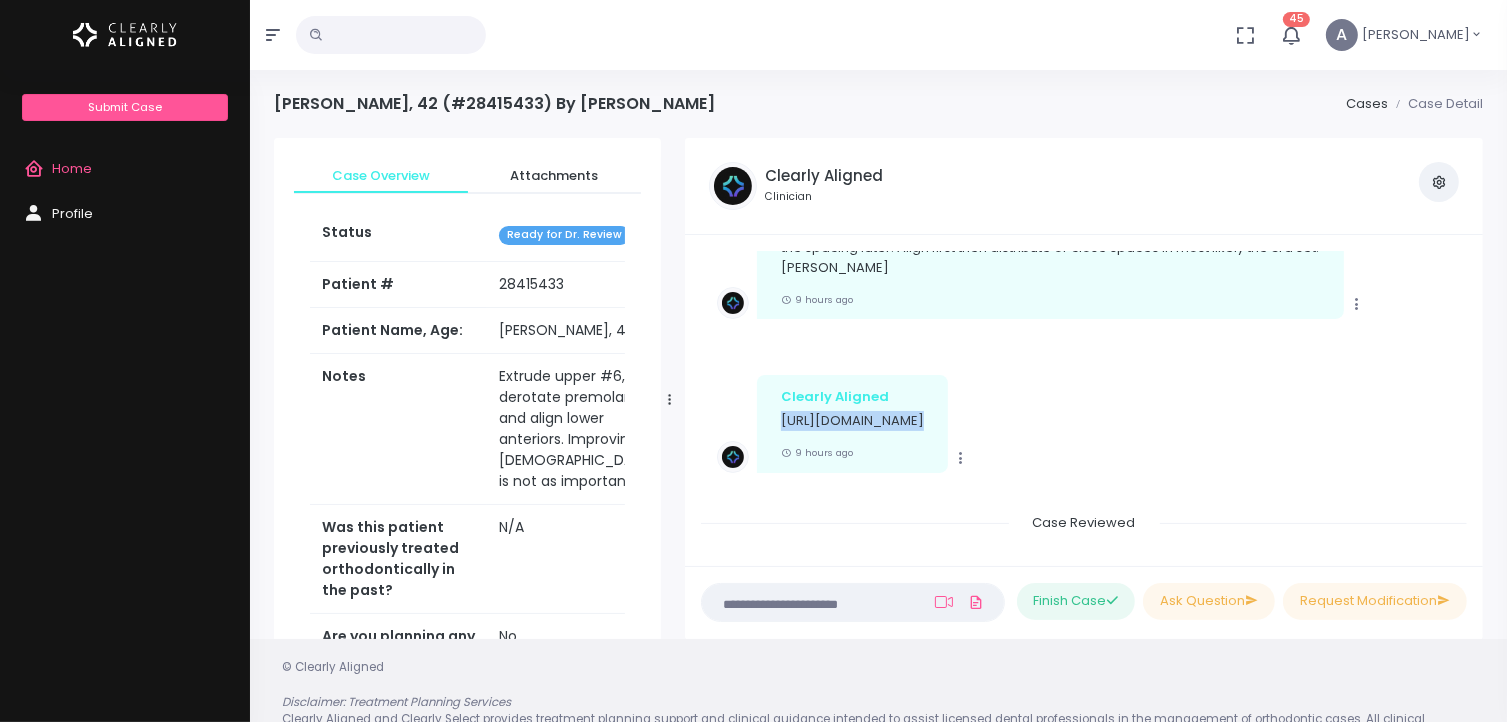 click on "https://www.loom.com/share/c4446aa10ad74f7d838733692367ebff?sid=50332331-3c85-494b-bac4-6c621286f2e0" at bounding box center (852, 421) 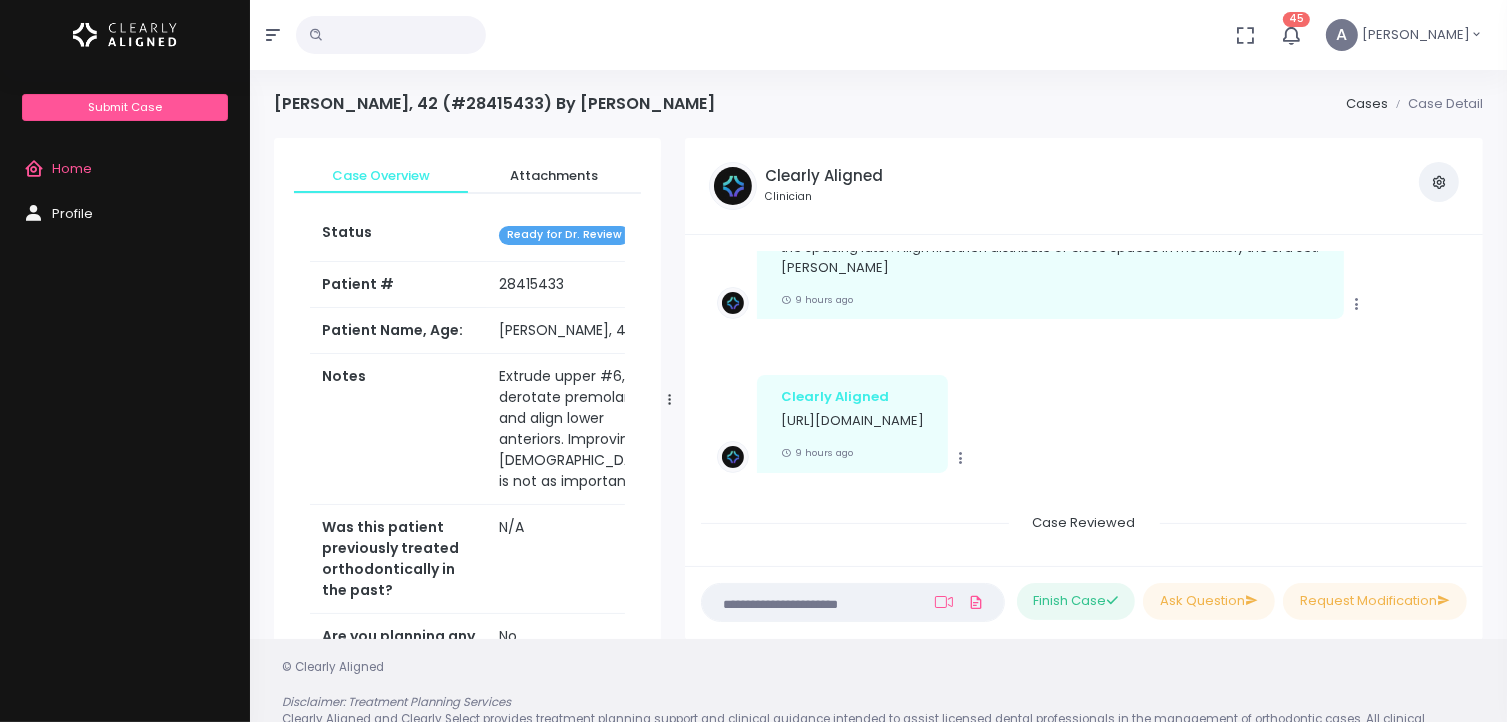 drag, startPoint x: 1315, startPoint y: 455, endPoint x: 824, endPoint y: 372, distance: 497.96585 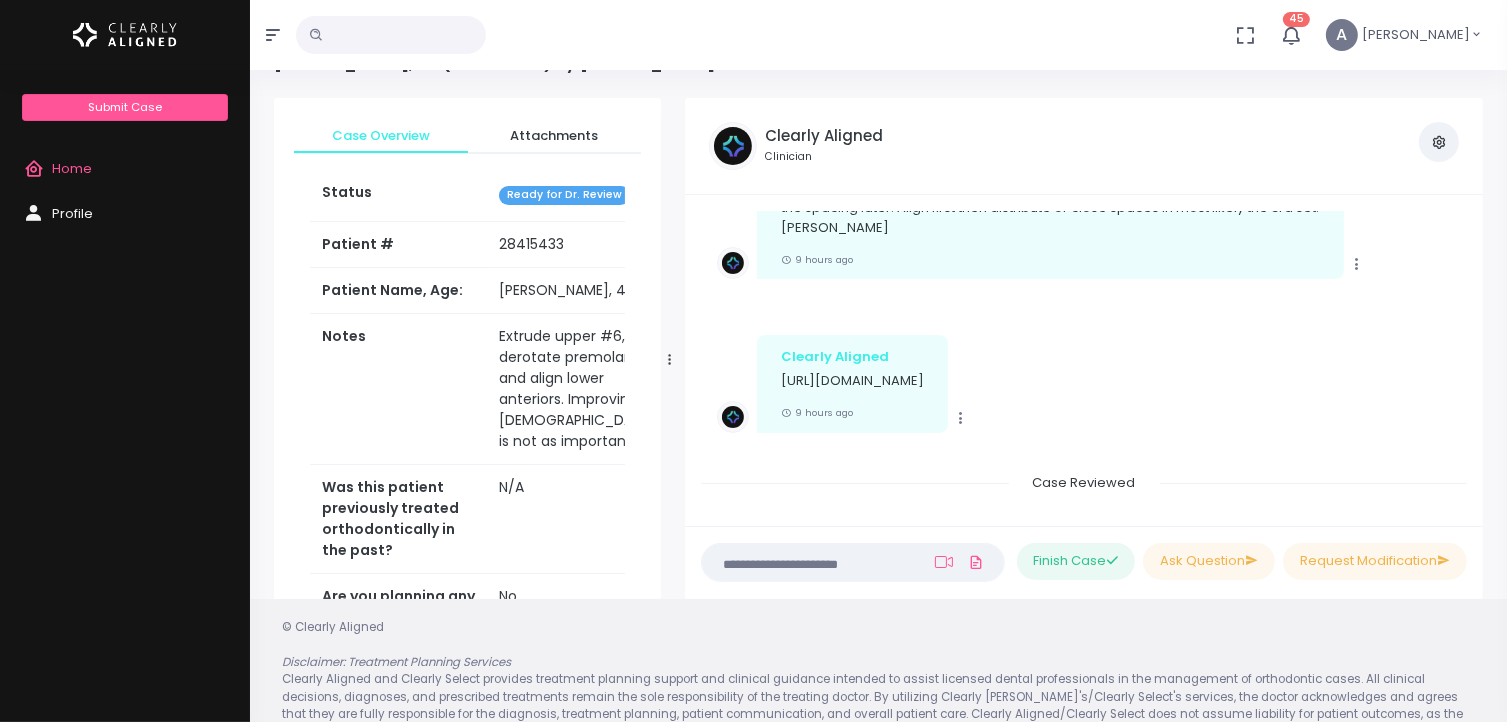 scroll, scrollTop: 79, scrollLeft: 0, axis: vertical 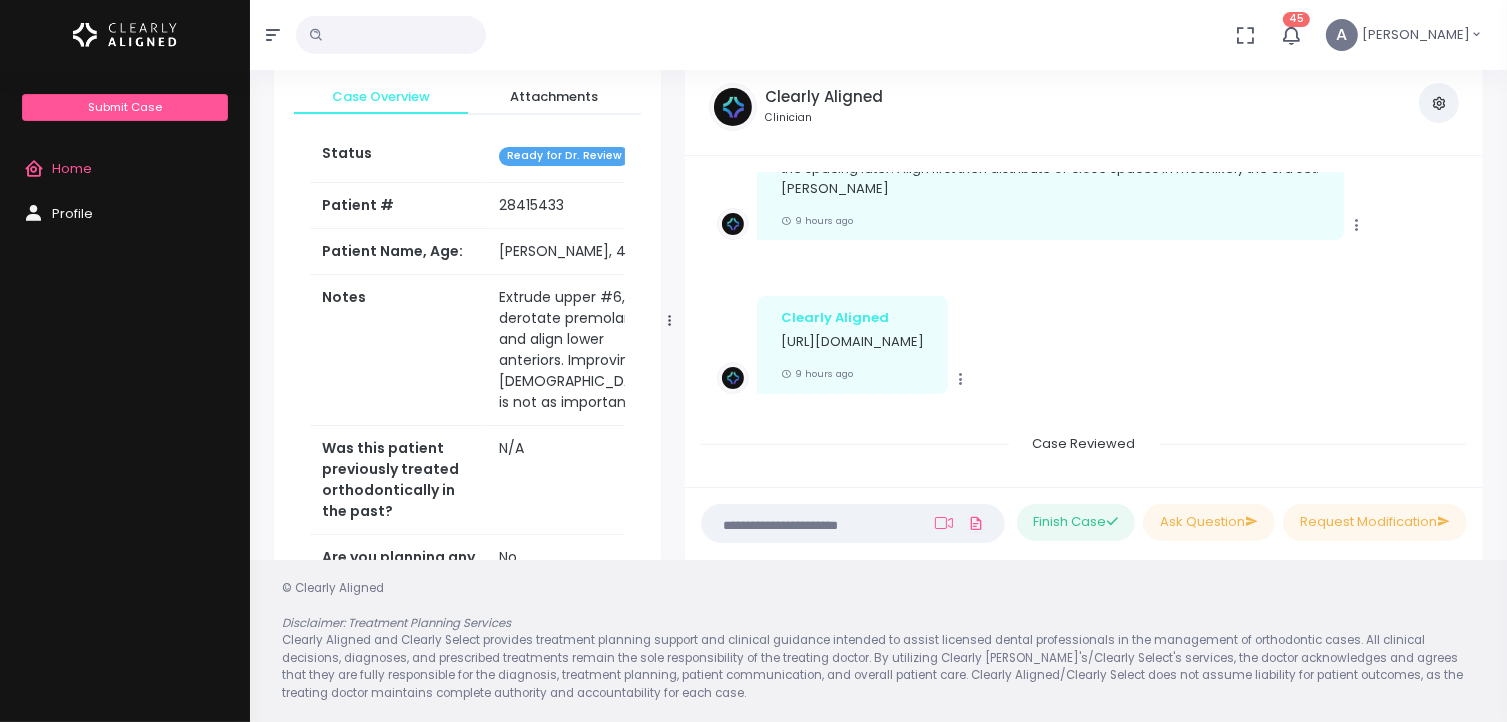 click on "Case Created Clearly Aligned Dear Dr.   We would like to inform you that we have successfully received your case. Our team is currently reviewing the details, and we will be providing a response as soon as possible. Our team will start the review within 24h to 48h.  14 days ago   Copy   Clearly Aligned  this case really could benefit from lower extraction in my opinion of either the premolars and move the canines back or canines and mask them with the premolars that look similar to create OJ /space and allow us to upright the lower incisors.   4 days ago   Copy   Clearly Aligned   2 days ago   Copy   Clearly Aligned   9 hours ago   Copy   Clearly Aligned   9 hours ago   Copy   Clearly Aligned  https://www.loom.com/share/c4446aa10ad74f7d838733692367ebff?sid=50332331-3c85-494b-bac4-6c621286f2e0  9 hours ago  Case Reviewed Clearly Aligned Hi Dr.  Pham , the case for Eric Bulman is ready for your review. If you are satisfied with the ClinCheck, please click "Finish Case." Thank you!  3 hours ago  Finish Case" at bounding box center [1084, 321] 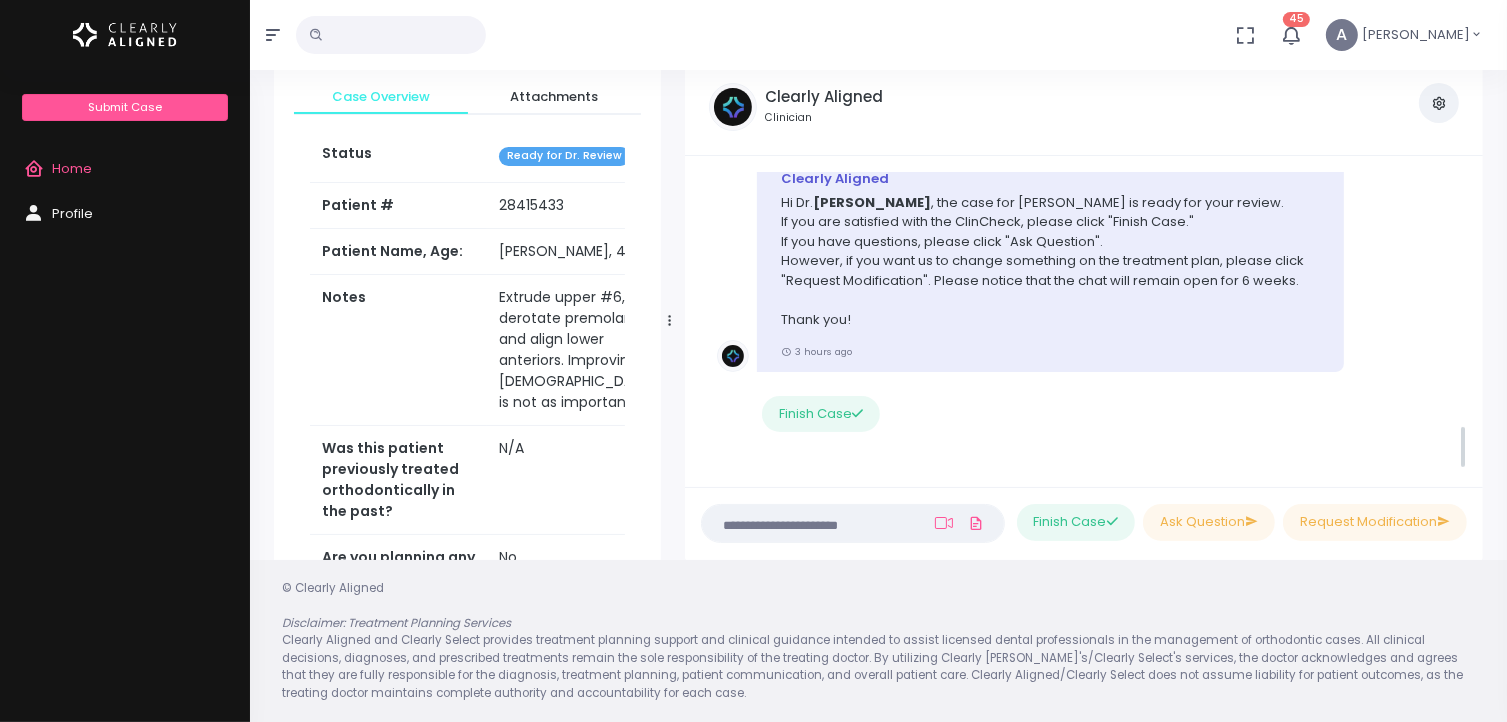scroll, scrollTop: 1700, scrollLeft: 0, axis: vertical 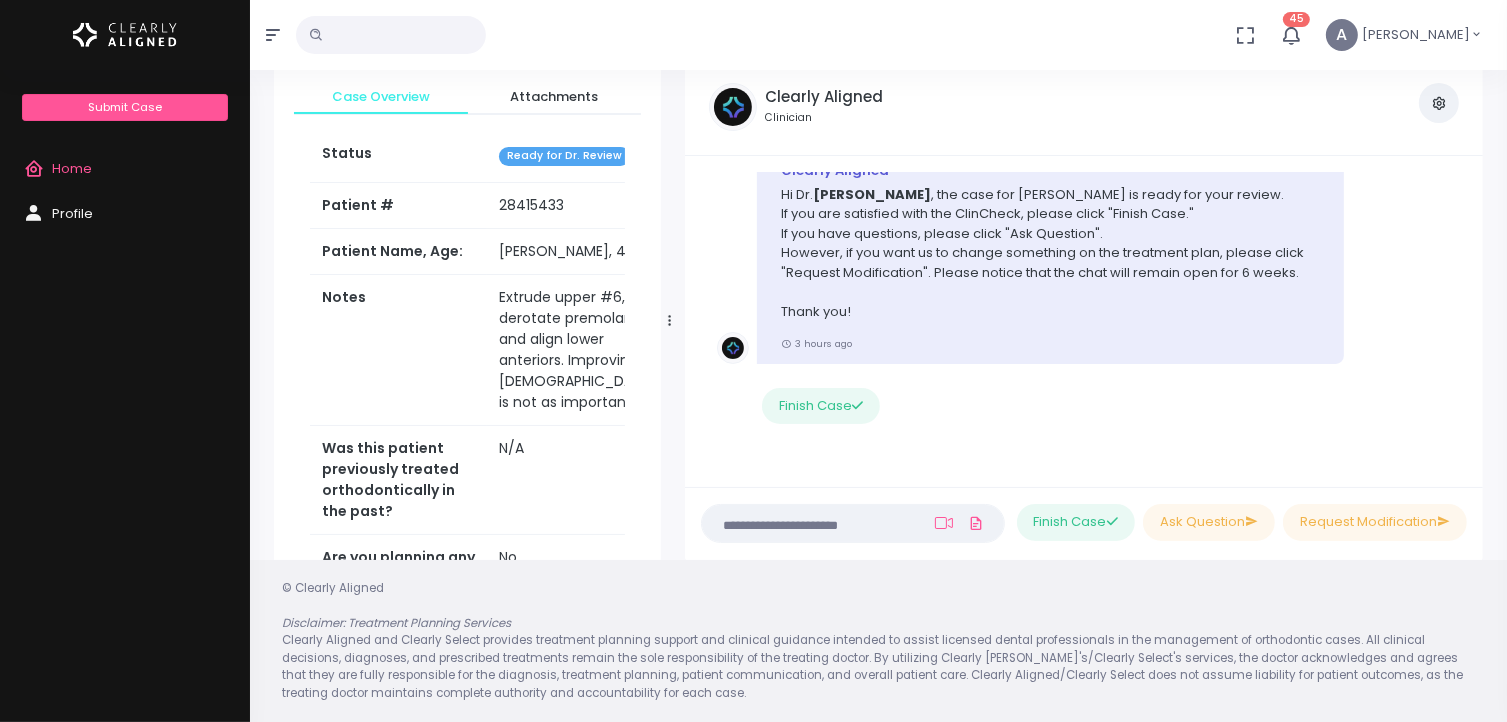 drag, startPoint x: 1464, startPoint y: 385, endPoint x: 1456, endPoint y: 470, distance: 85.37564 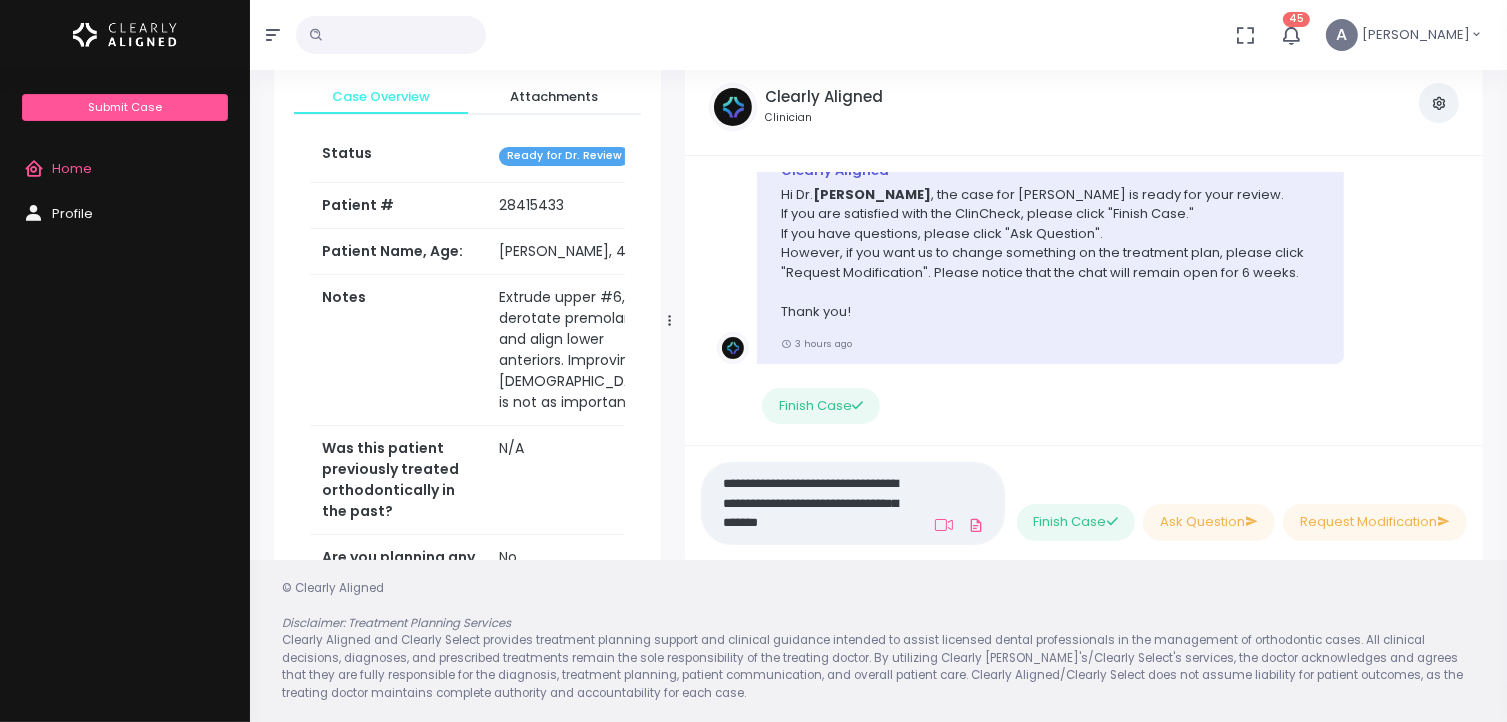 scroll, scrollTop: 0, scrollLeft: 0, axis: both 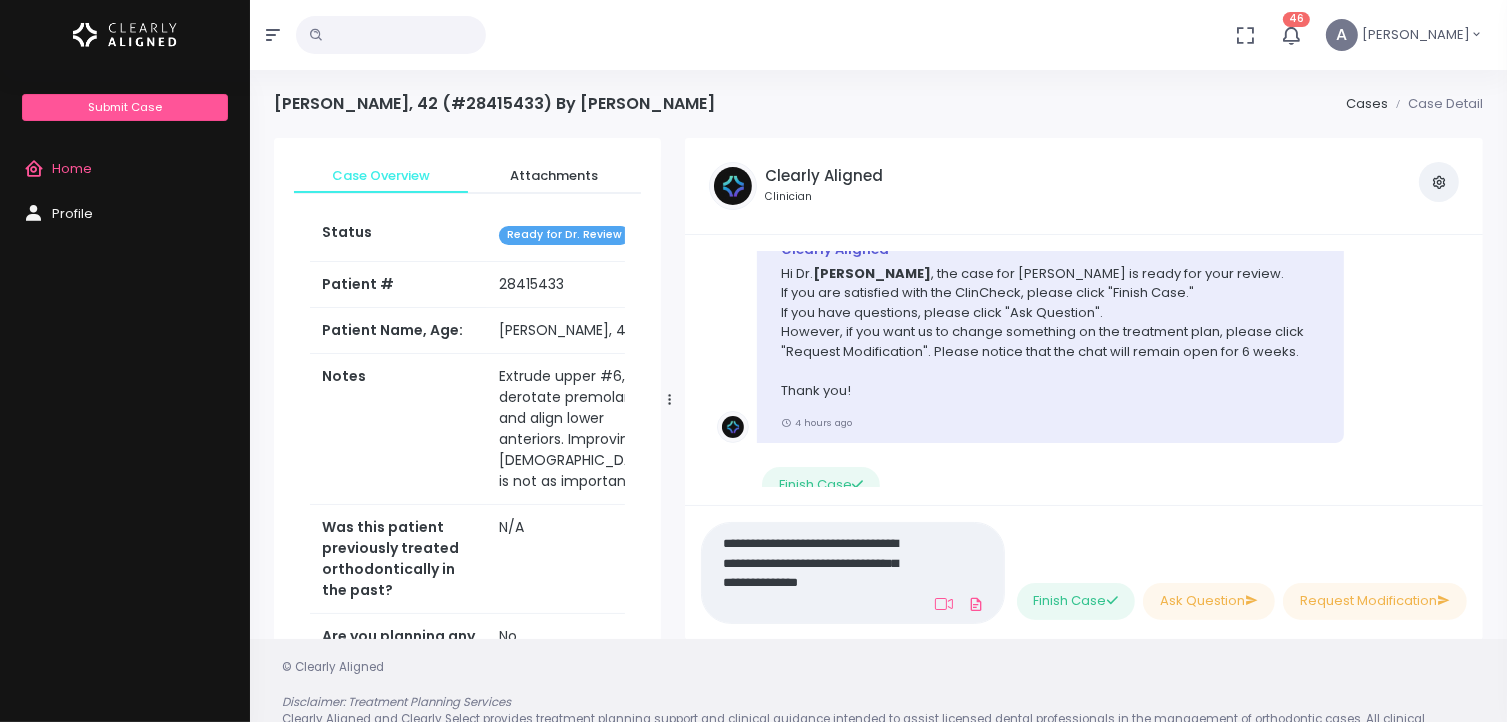 drag, startPoint x: 1498, startPoint y: 362, endPoint x: 1494, endPoint y: 293, distance: 69.115845 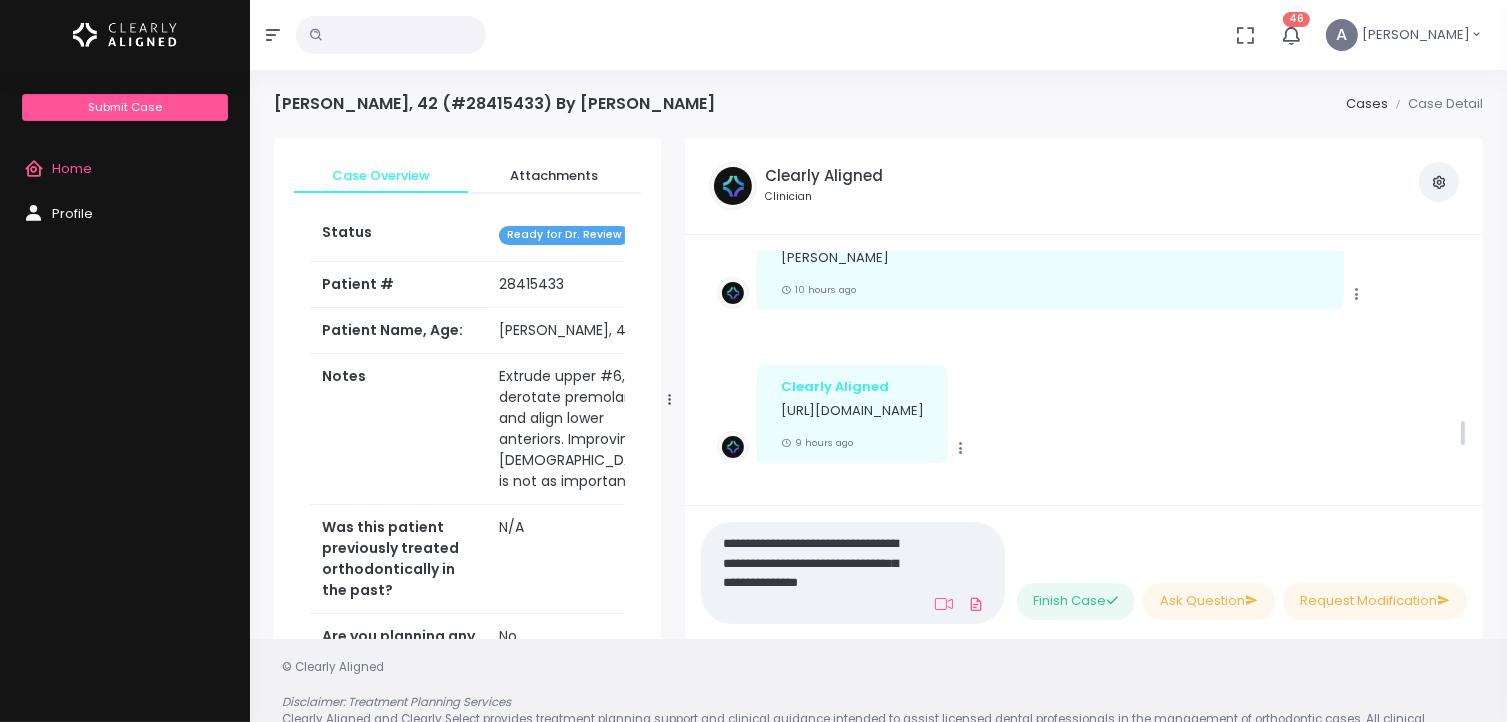 scroll, scrollTop: 1420, scrollLeft: 0, axis: vertical 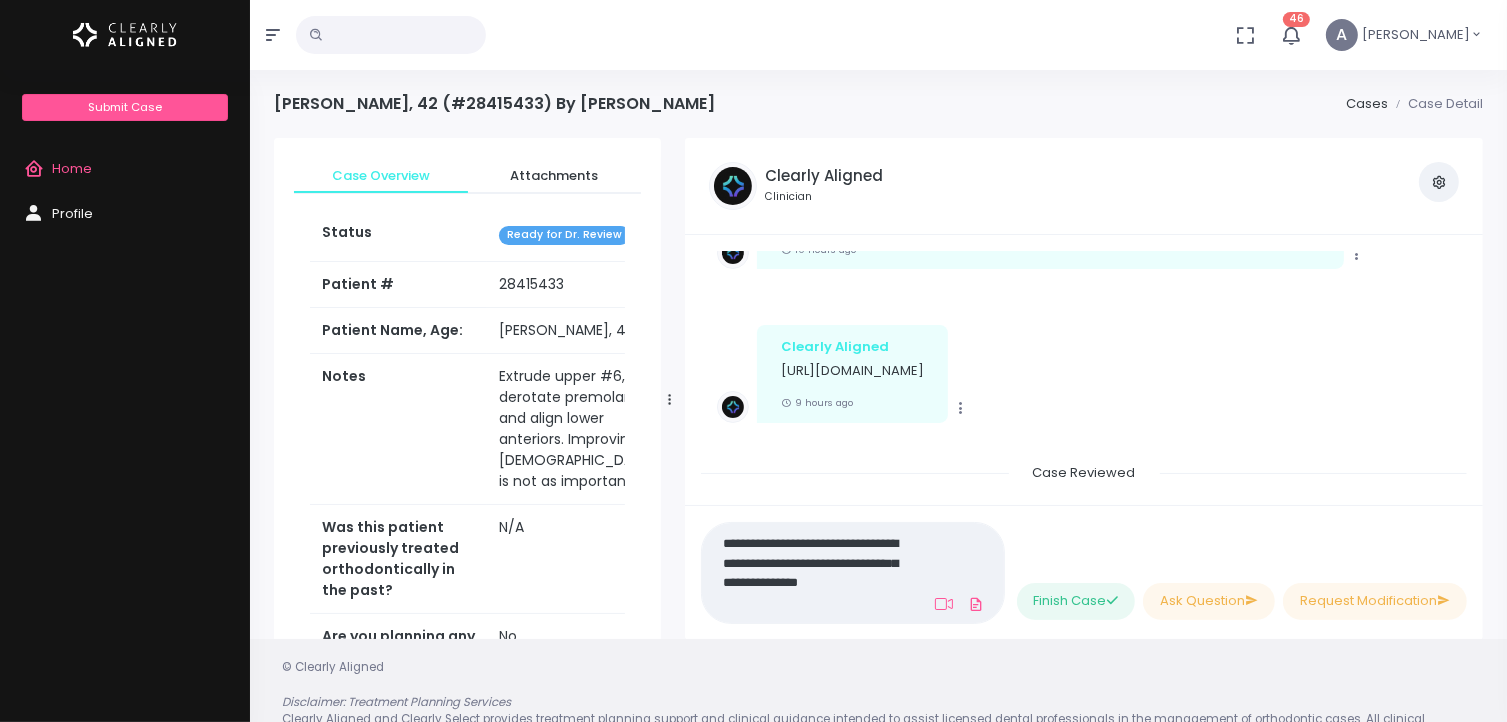 click on "https://www.loom.com/share/c4446aa10ad74f7d838733692367ebff?sid=50332331-3c85-494b-bac4-6c621286f2e0" at bounding box center [852, 371] 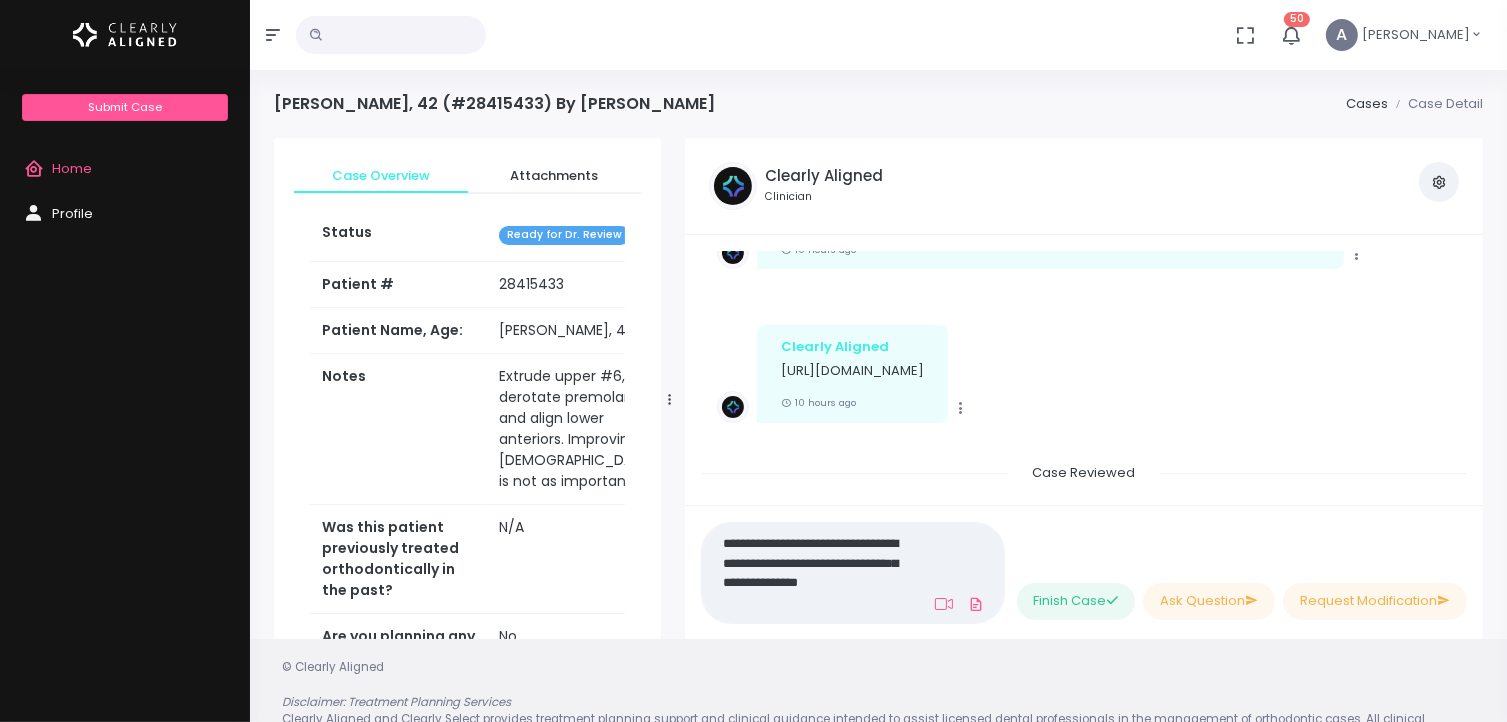 click on "**********" at bounding box center (810, 573) 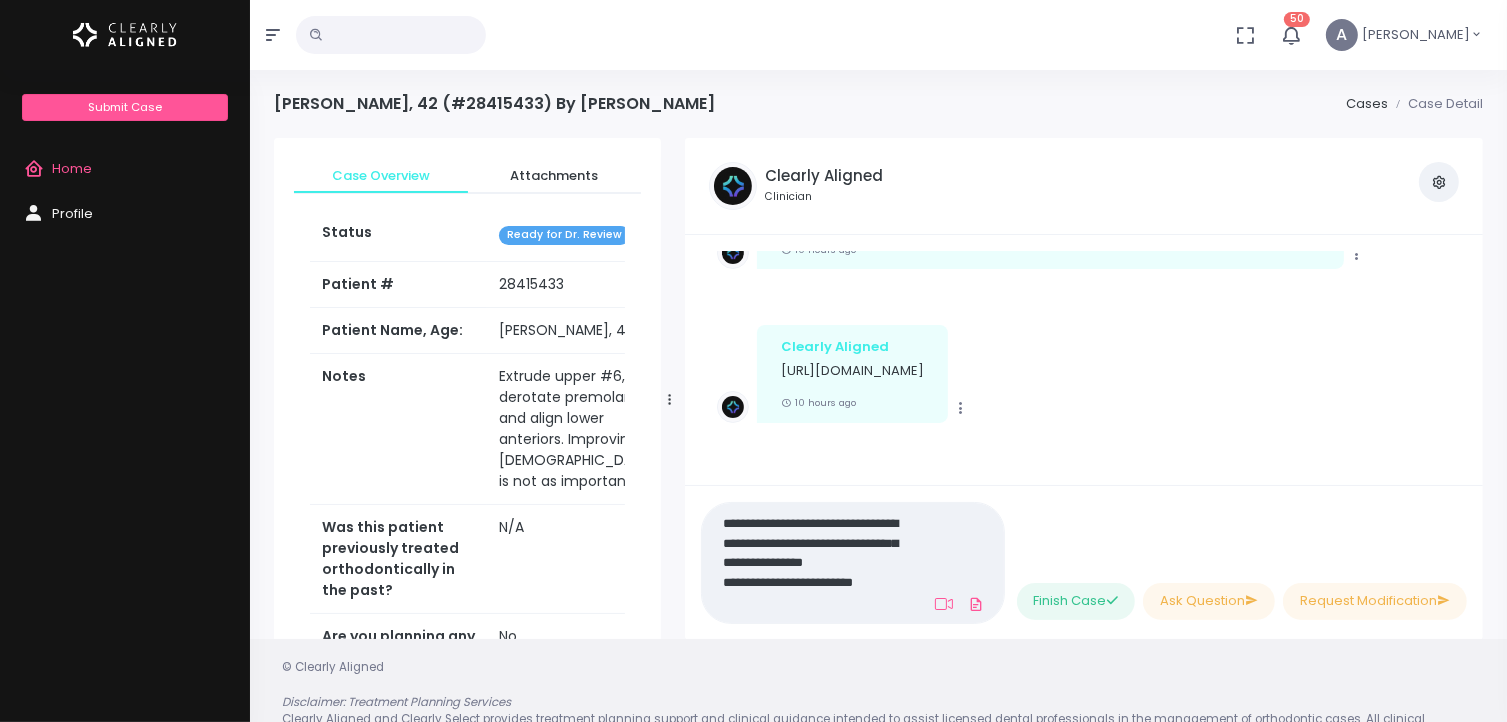 scroll, scrollTop: 0, scrollLeft: 0, axis: both 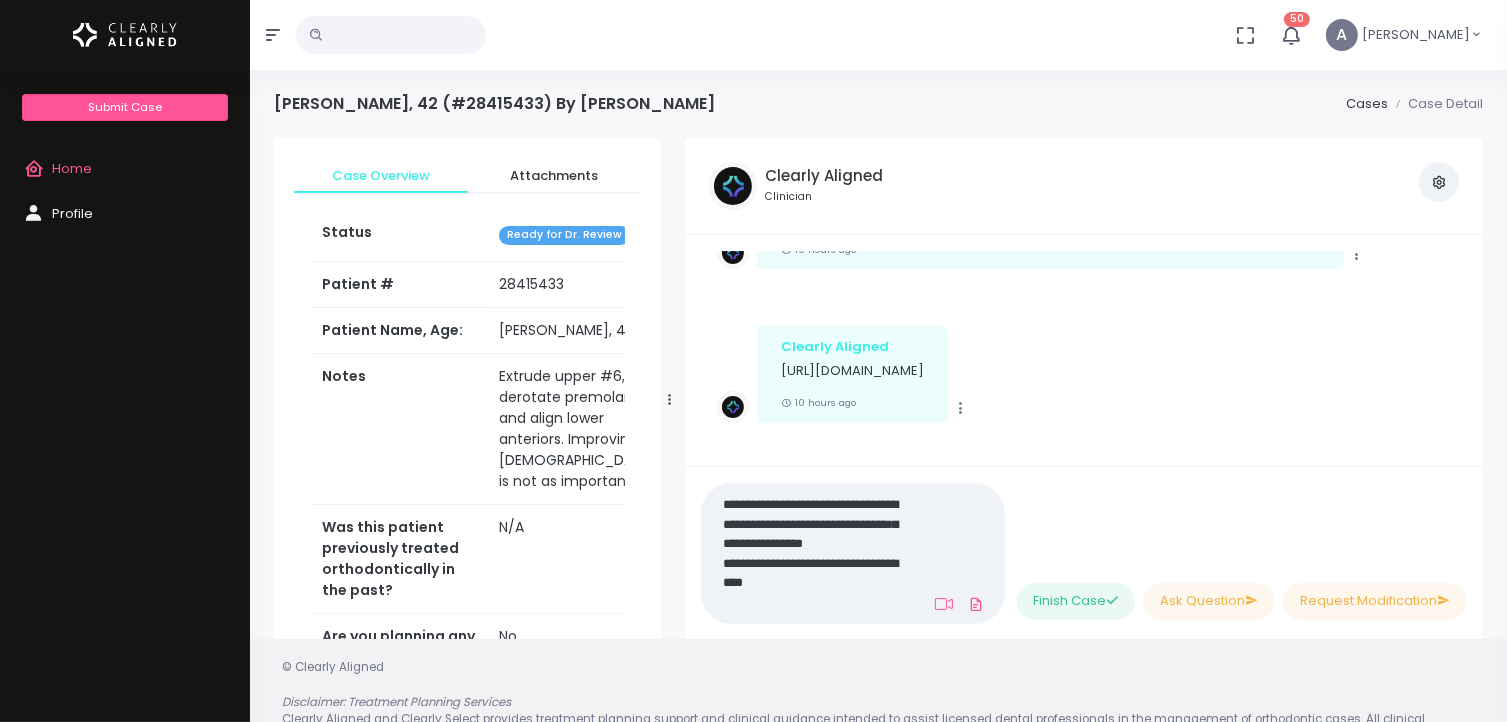 click on "Clearly Aligned  https://www.loom.com/share/c4446aa10ad74f7d838733692367ebff?sid=50332331-3c85-494b-bac4-6c621286f2e0  10 hours ago" at bounding box center (852, 373) 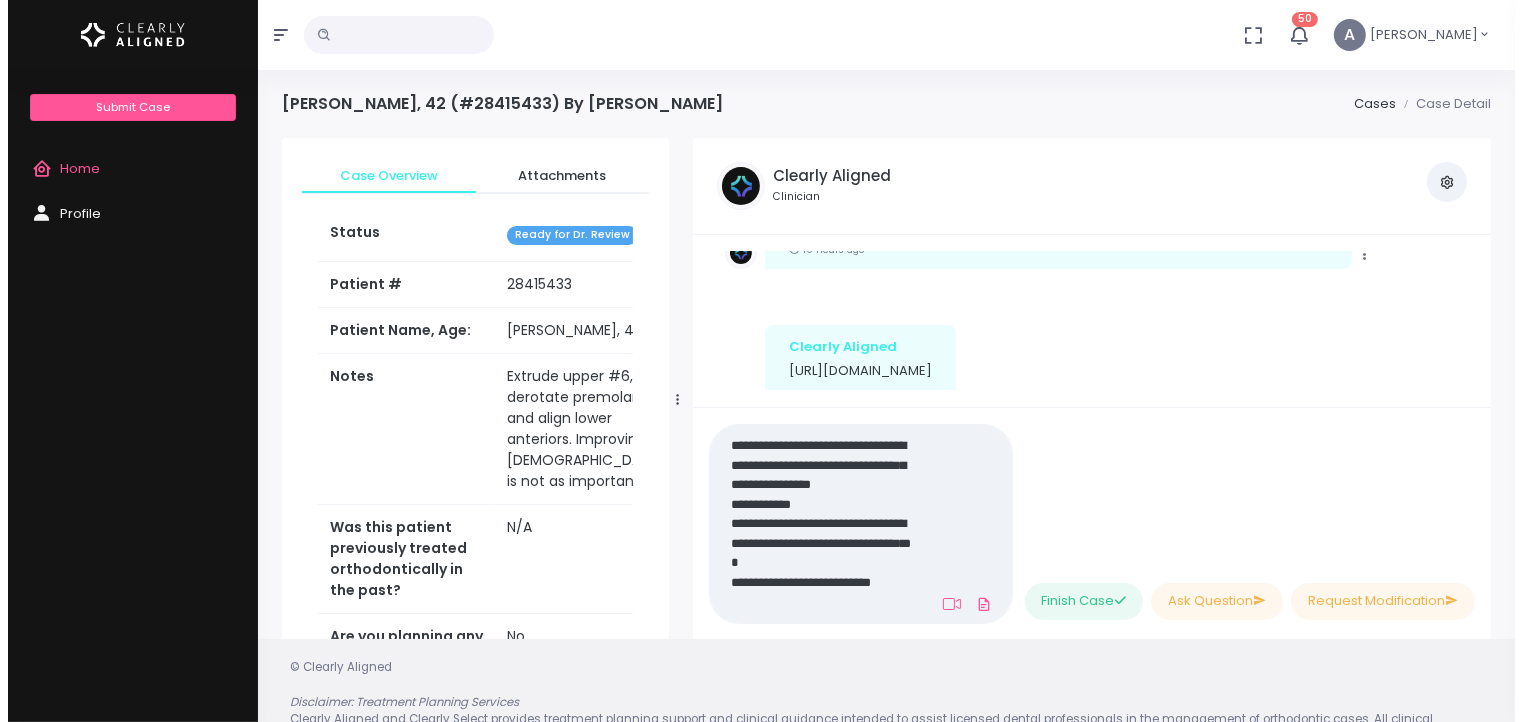 scroll, scrollTop: 0, scrollLeft: 0, axis: both 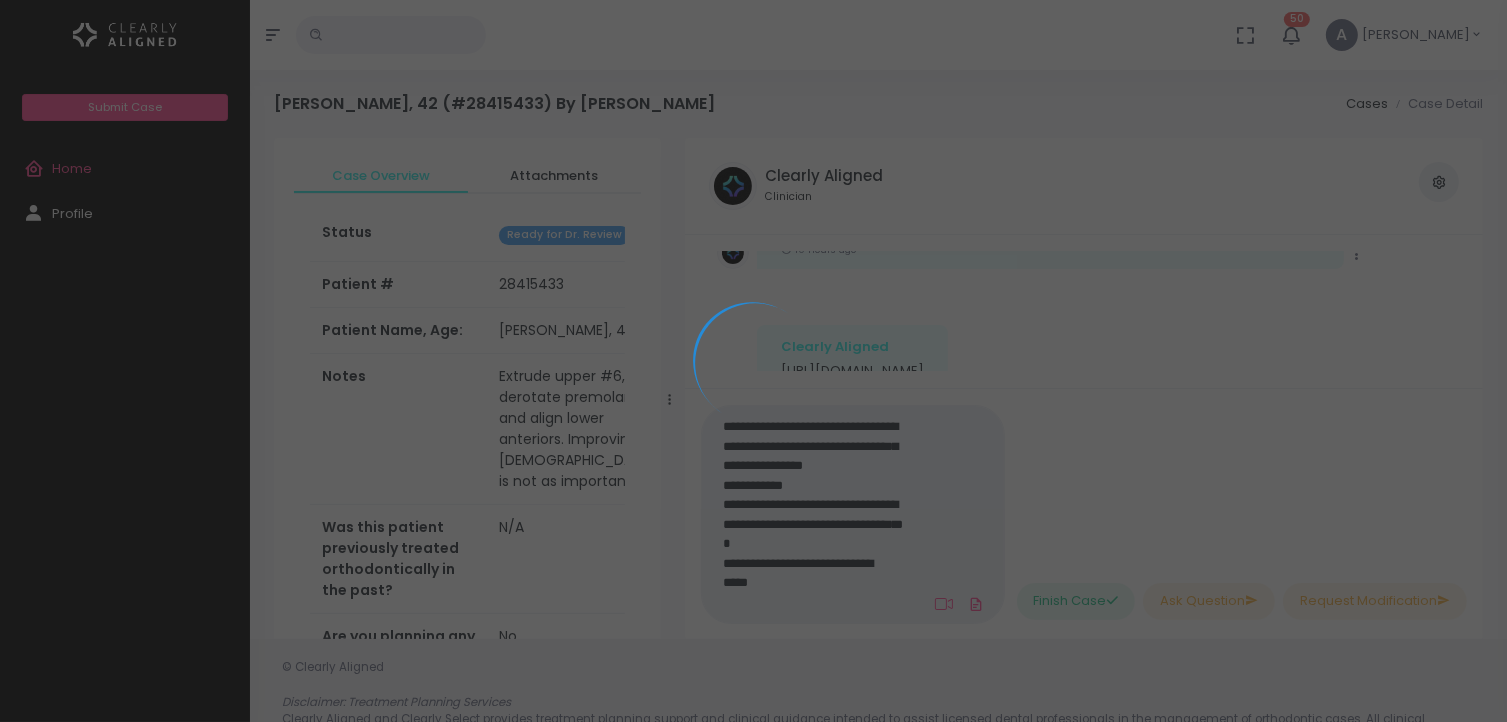 type on "**********" 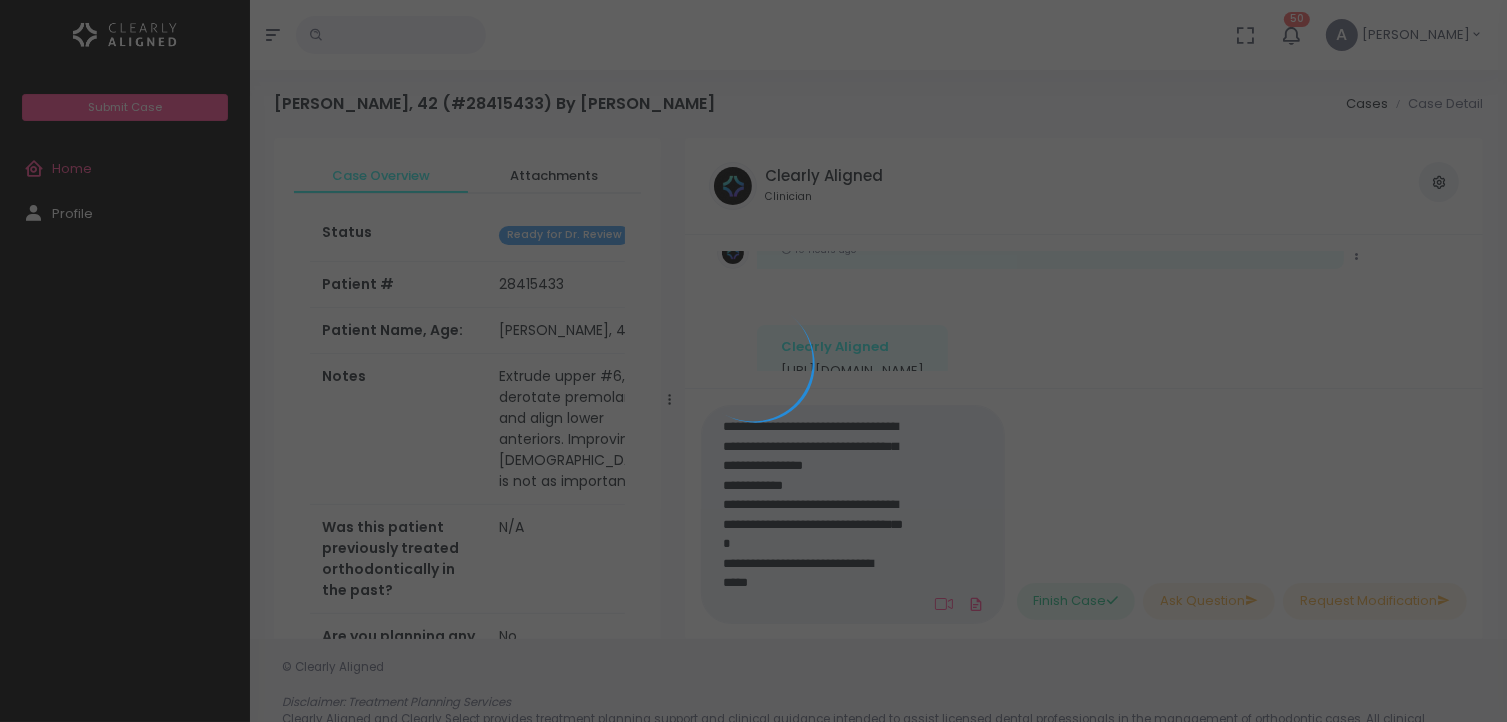click at bounding box center [753, 361] 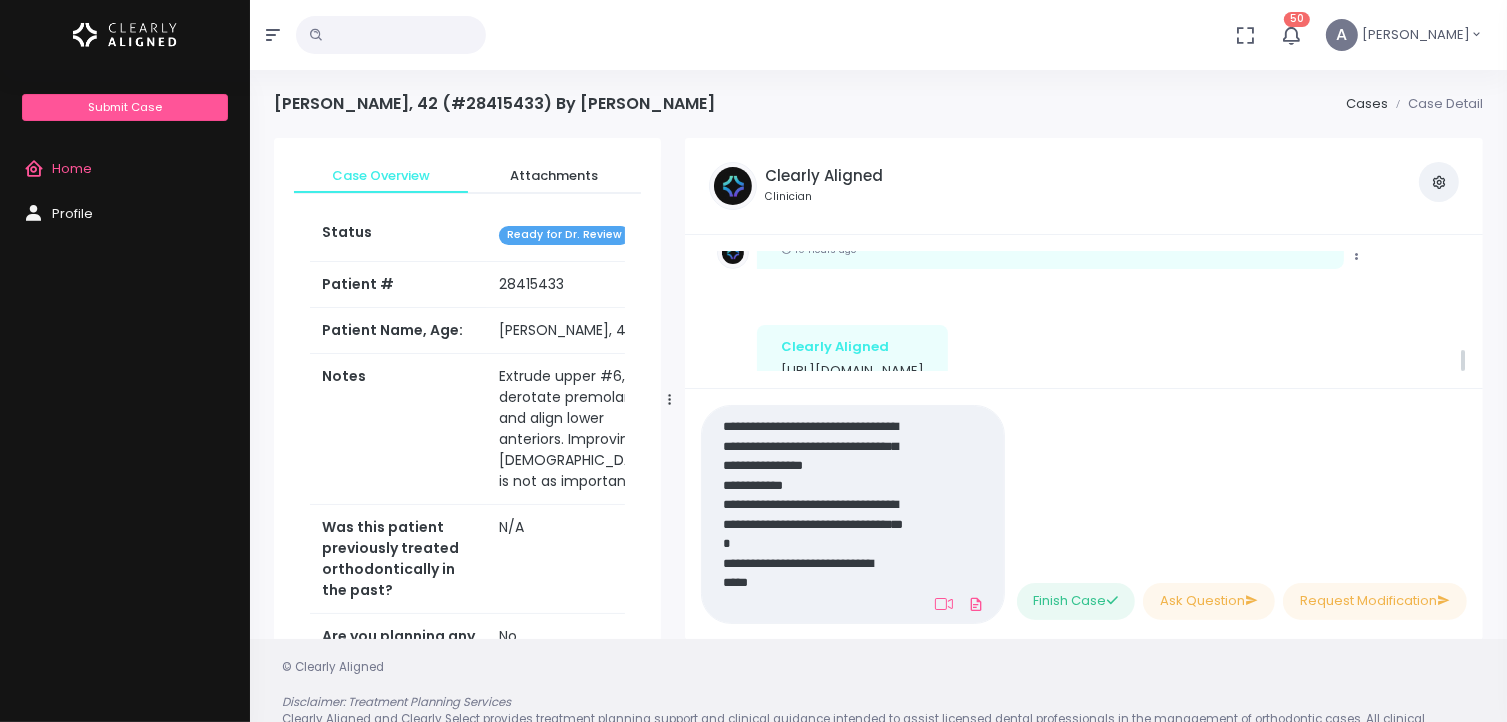 scroll, scrollTop: 1875, scrollLeft: 0, axis: vertical 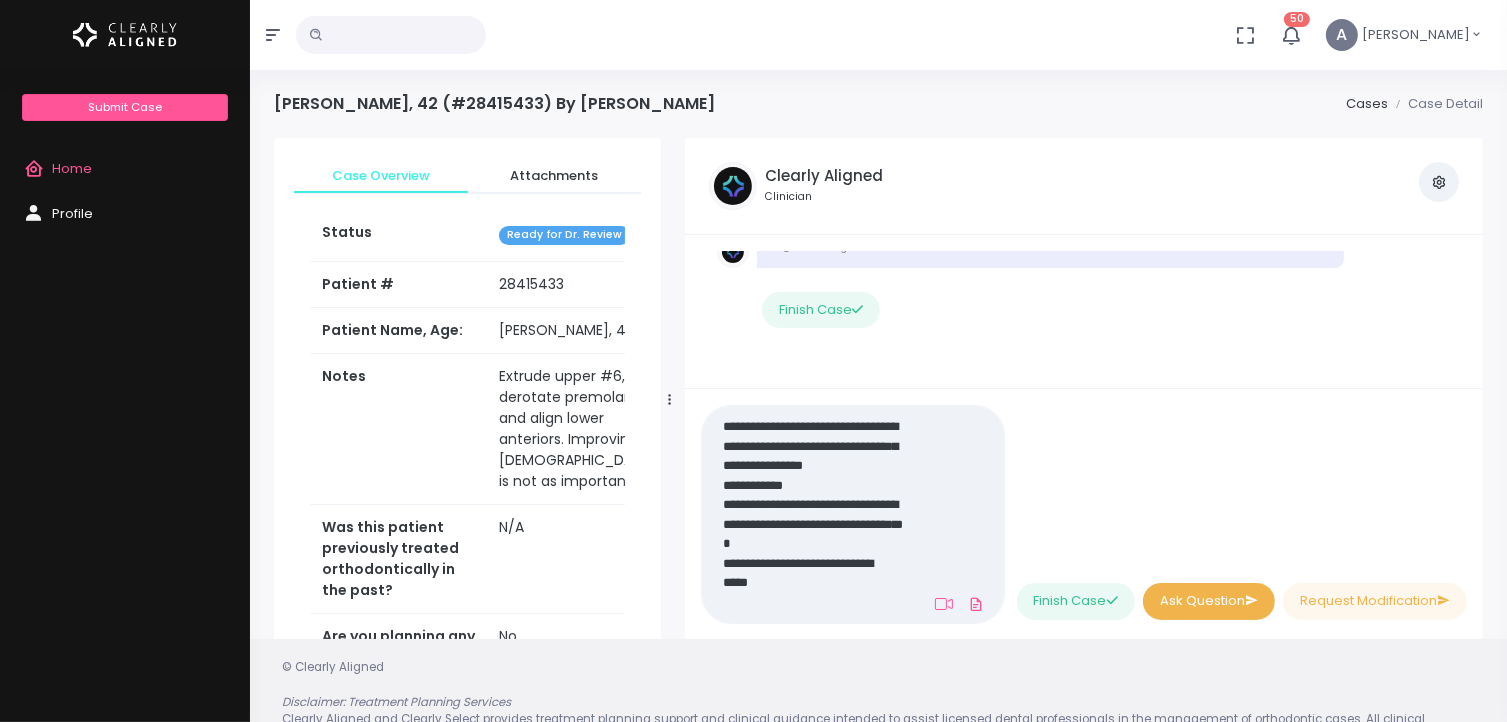 click on "Ask Question" at bounding box center (1209, 601) 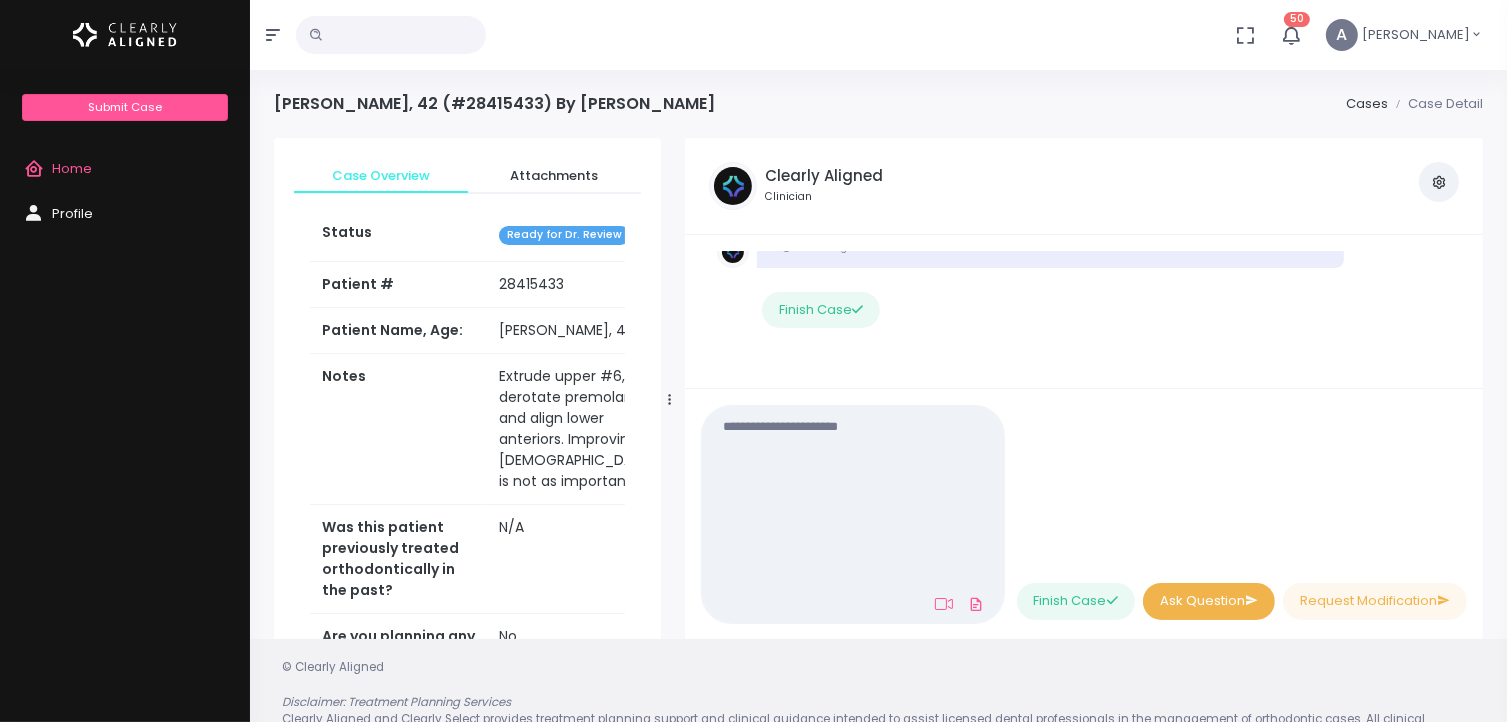 scroll, scrollTop: 0, scrollLeft: 0, axis: both 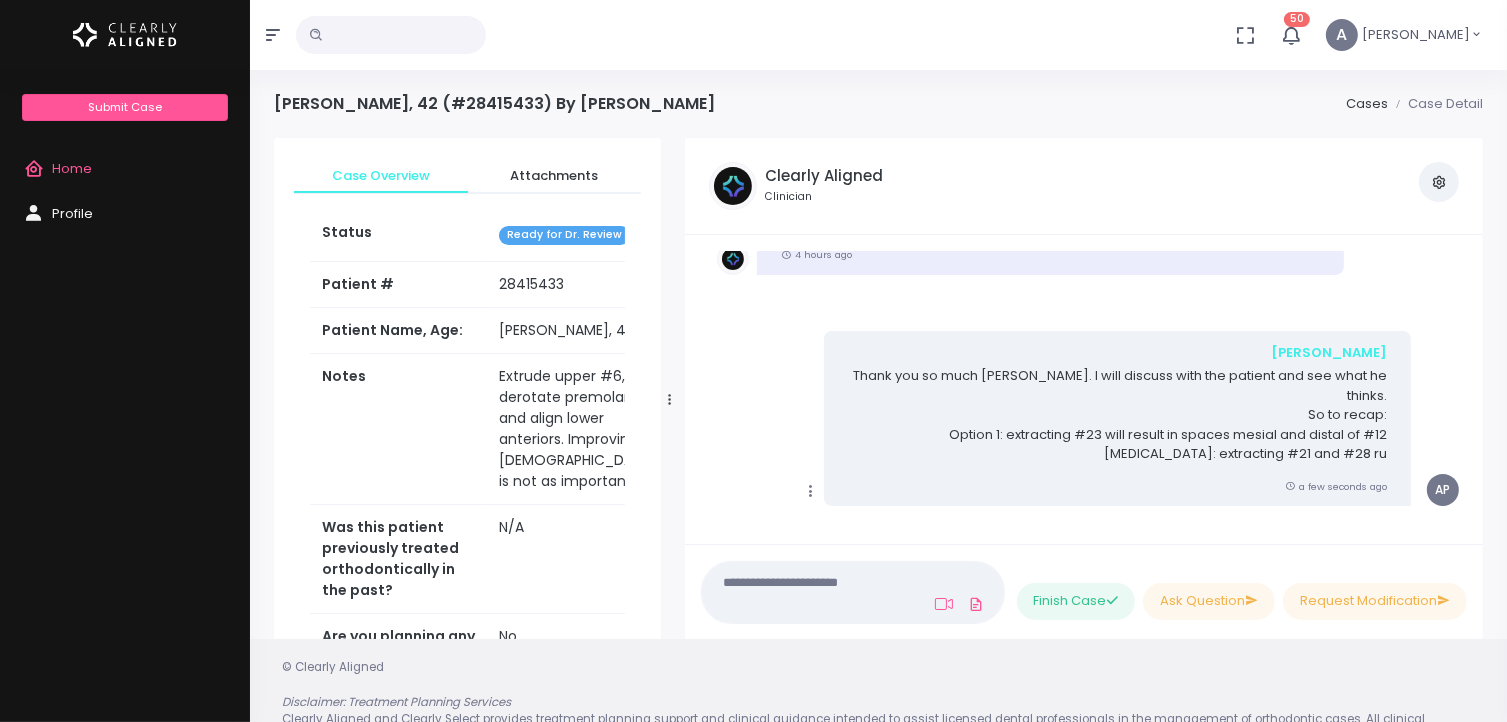 click at bounding box center [810, 592] 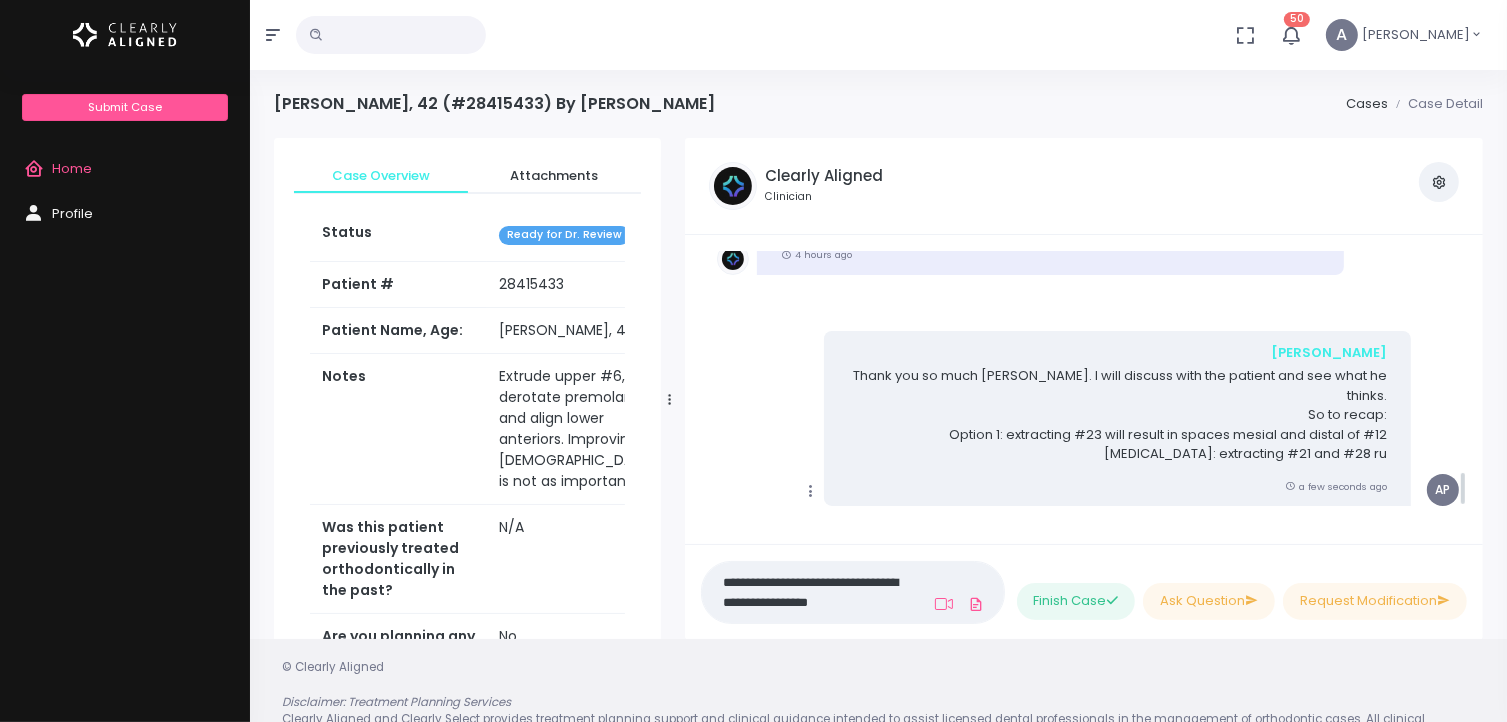 scroll, scrollTop: 0, scrollLeft: 0, axis: both 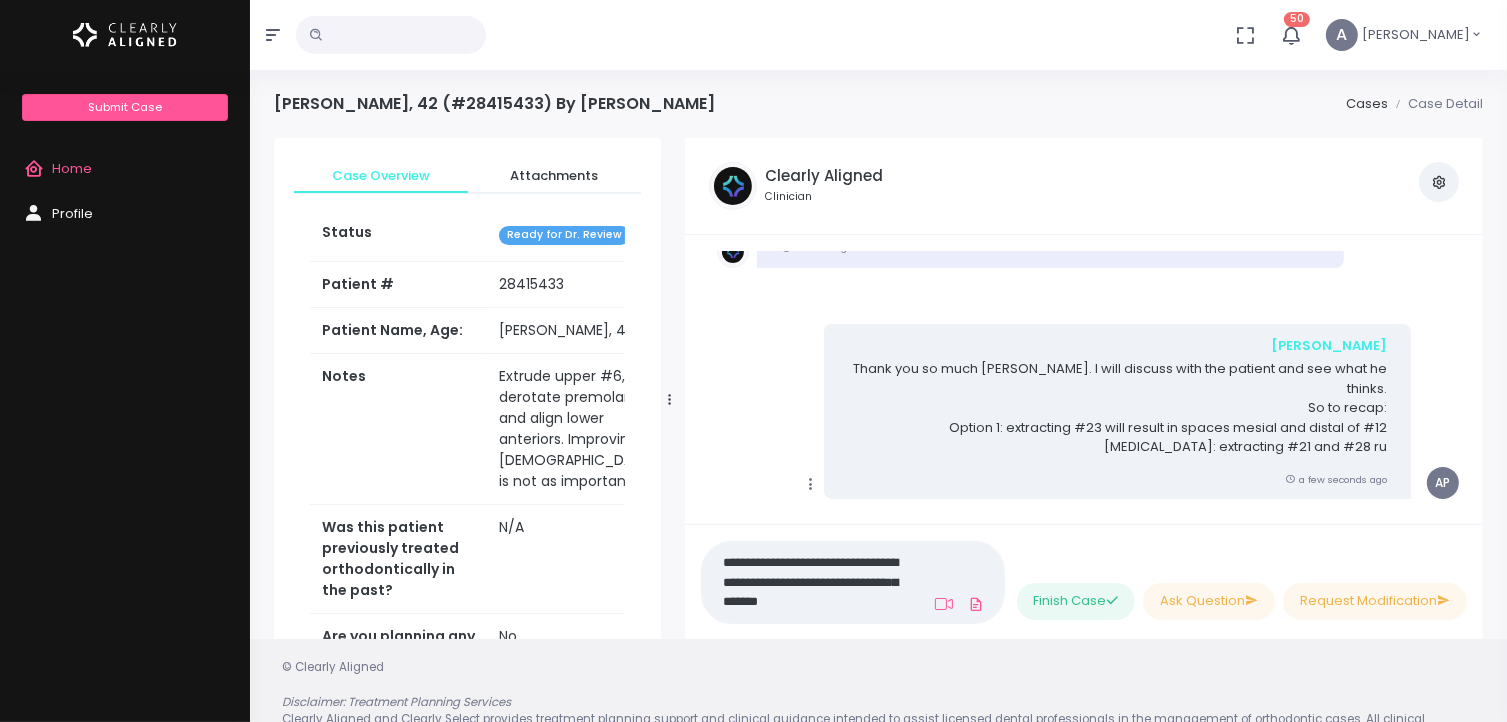 click on "**********" at bounding box center (810, 582) 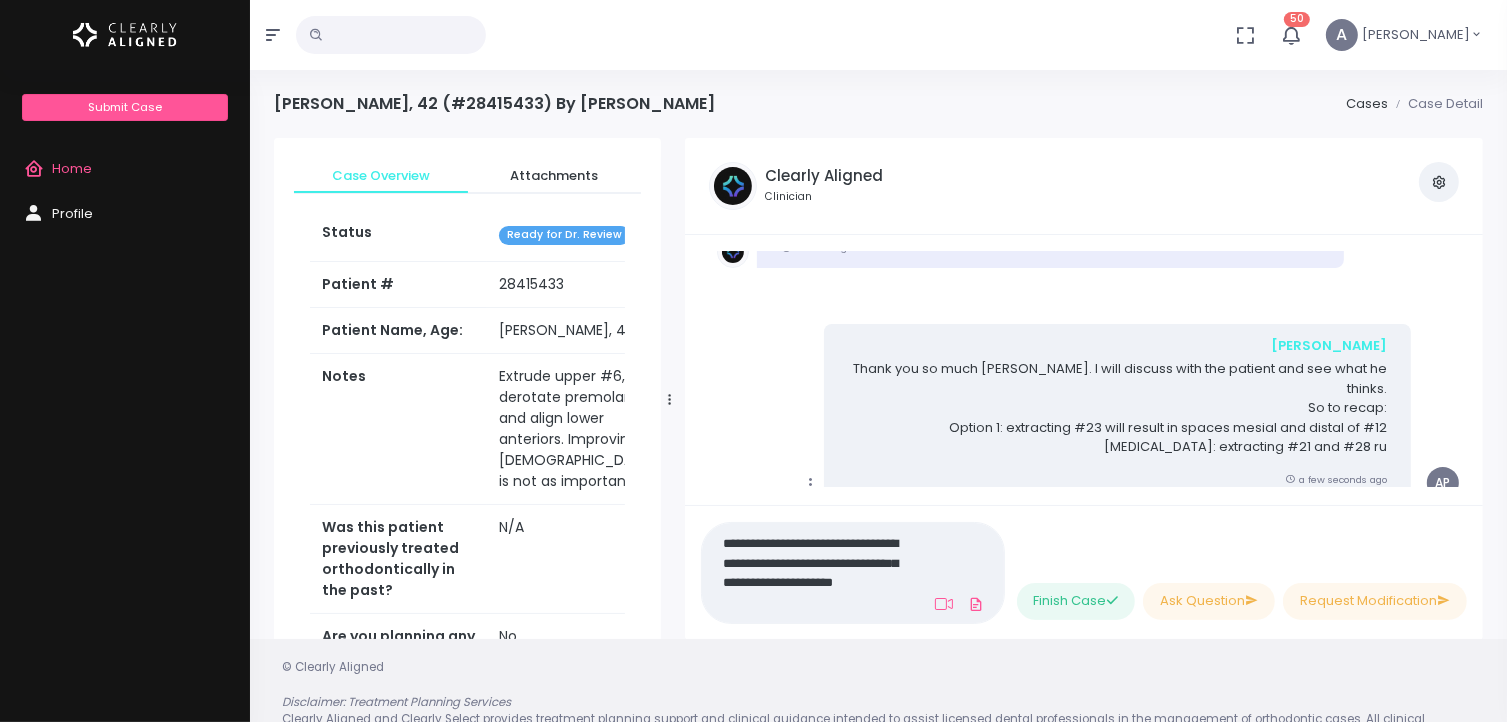 click on "**********" at bounding box center (810, 573) 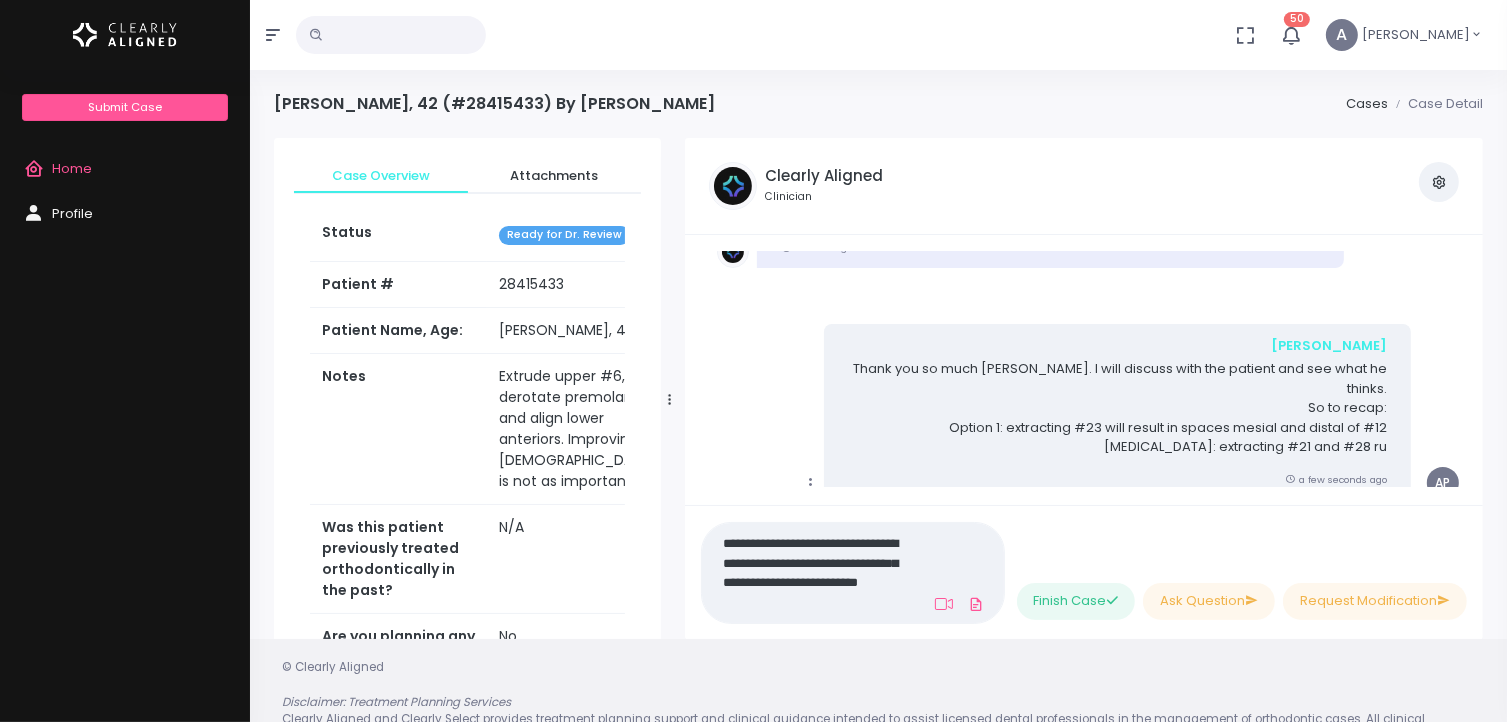 click on "**********" at bounding box center [810, 573] 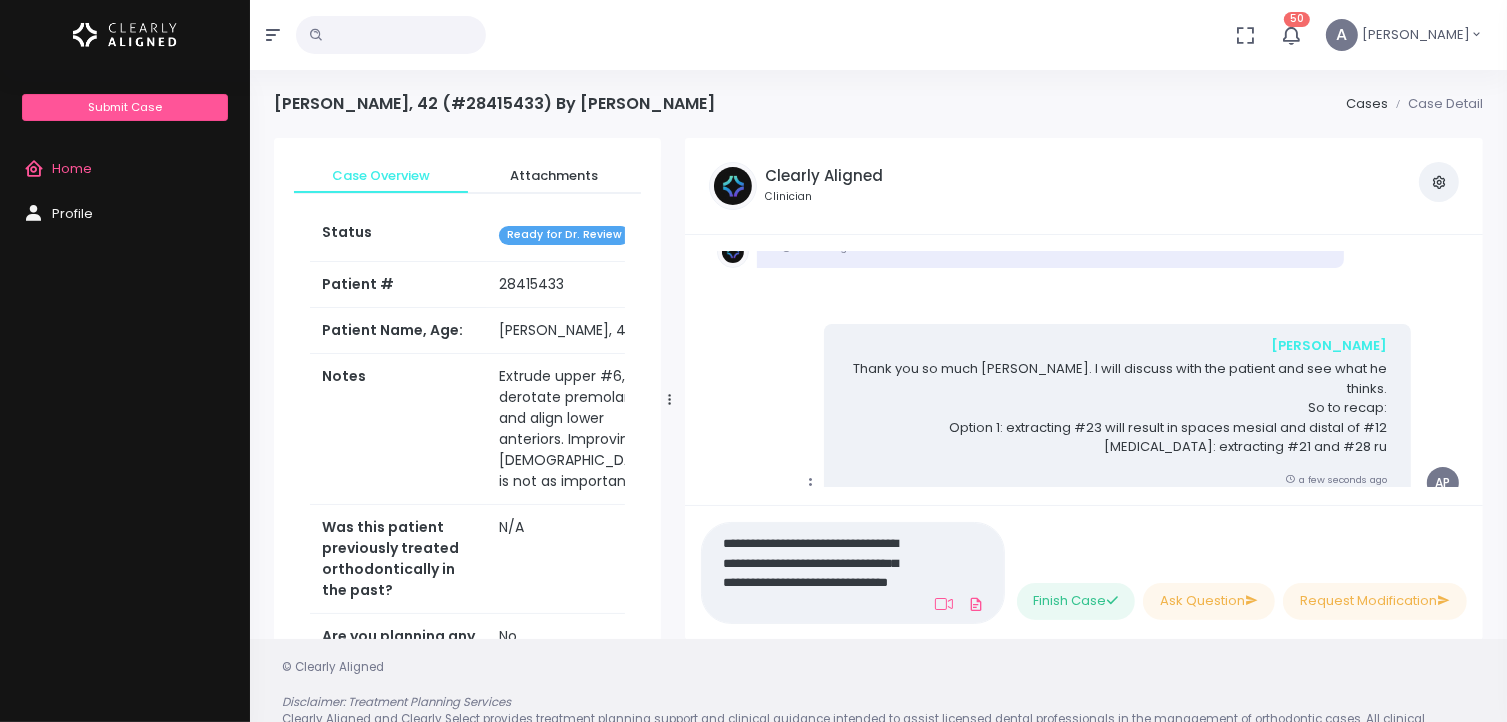 scroll, scrollTop: 0, scrollLeft: 0, axis: both 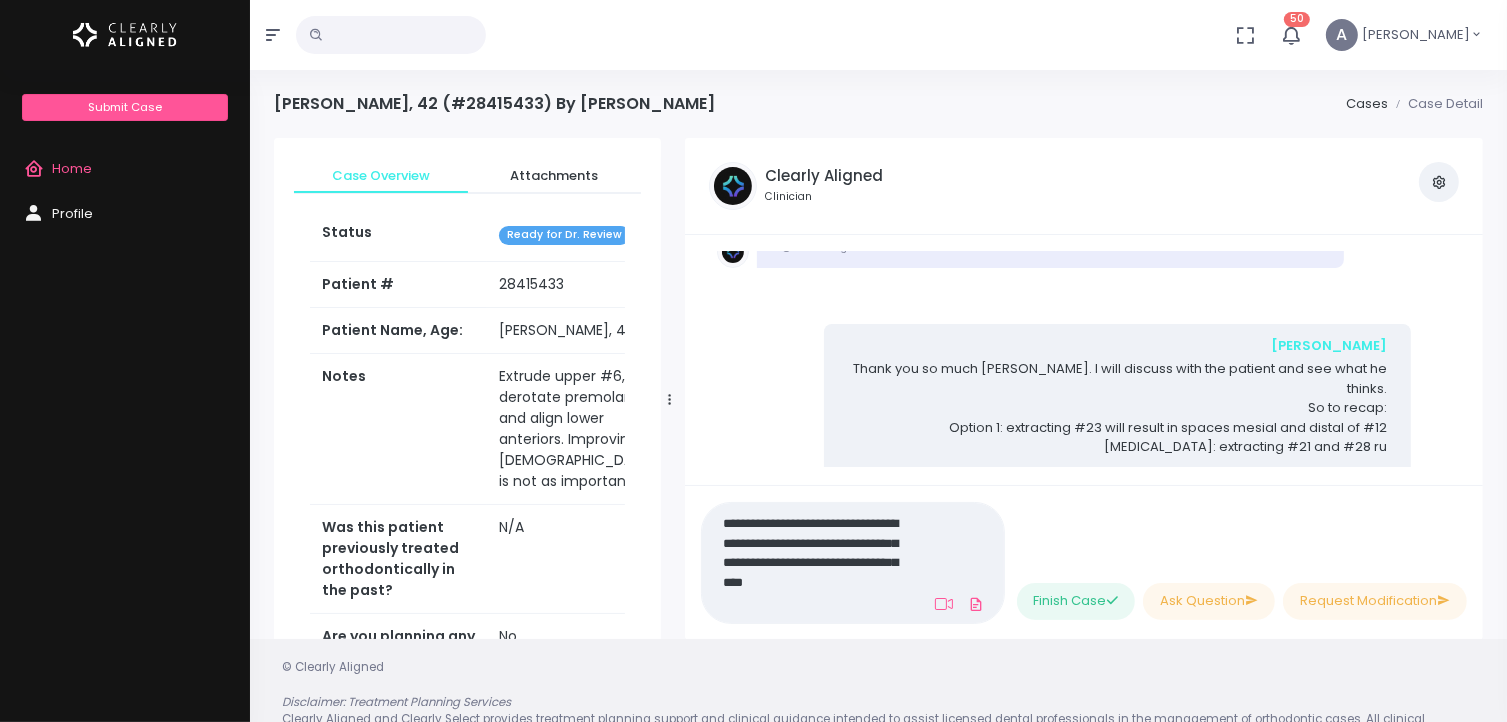 click on "**********" at bounding box center [810, 563] 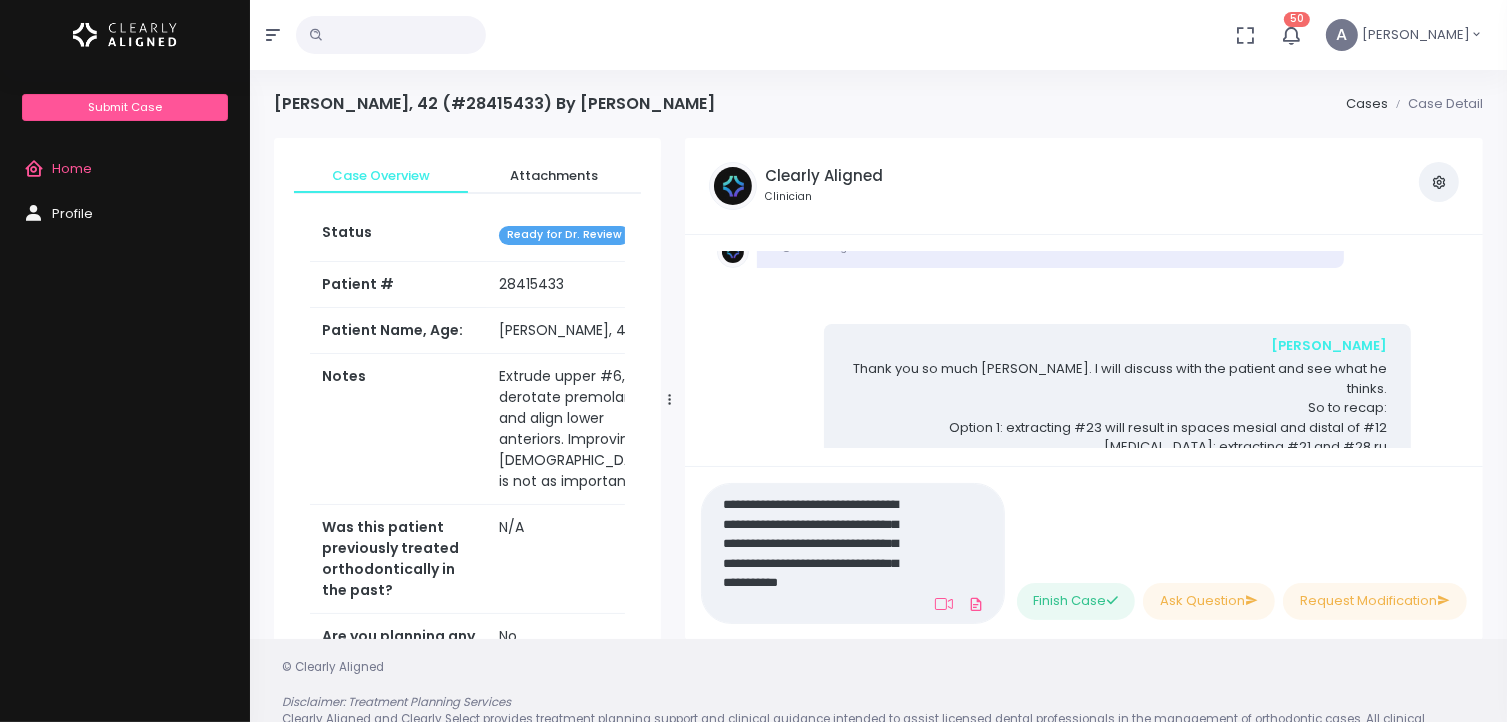 click on "**********" at bounding box center (810, 553) 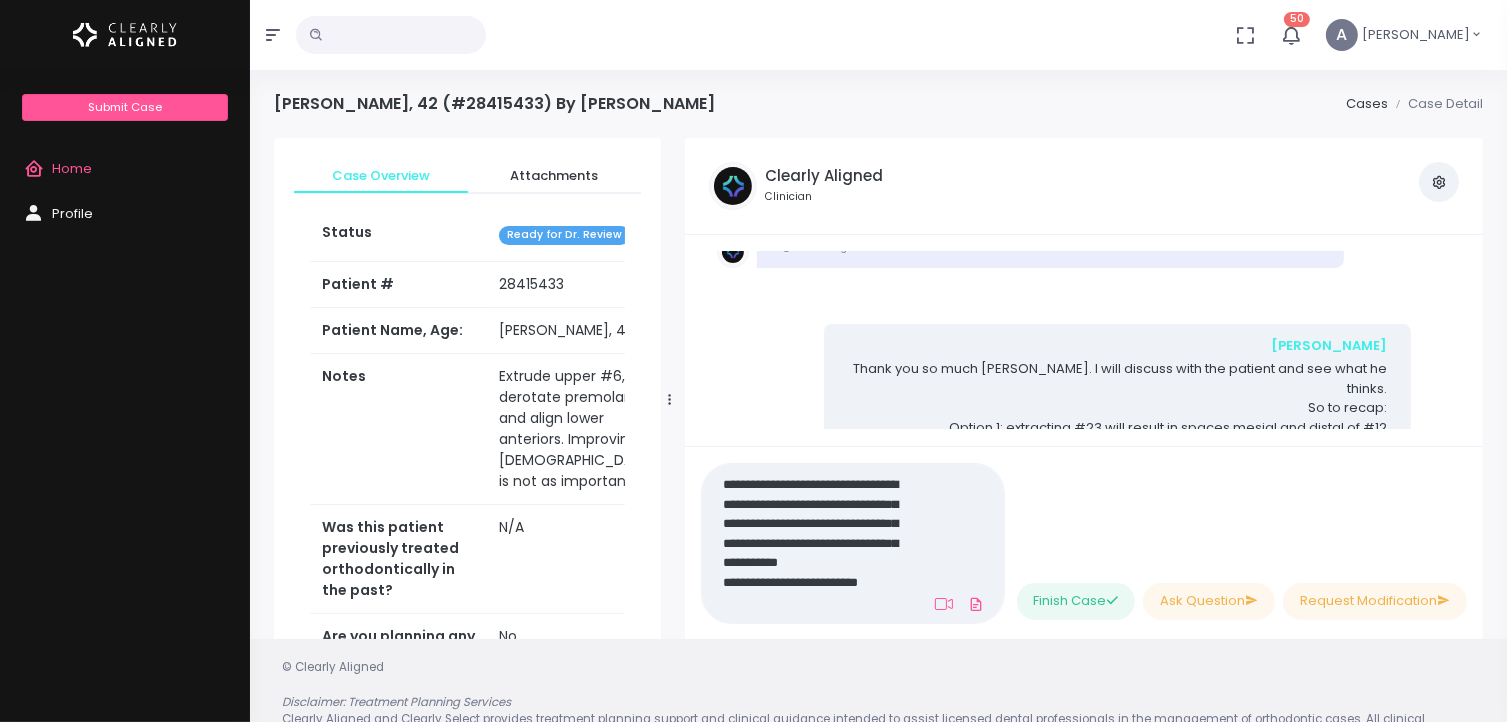 scroll, scrollTop: 0, scrollLeft: 0, axis: both 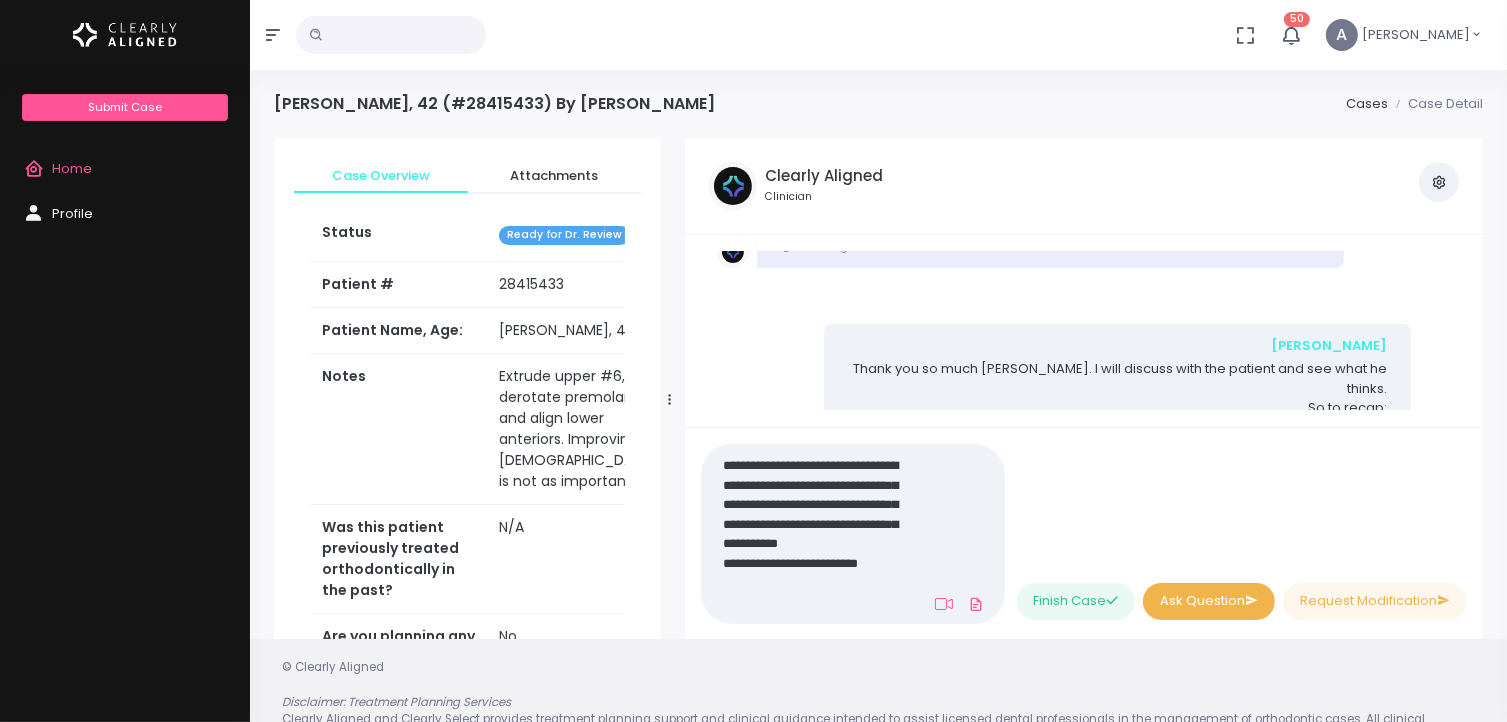 type on "**********" 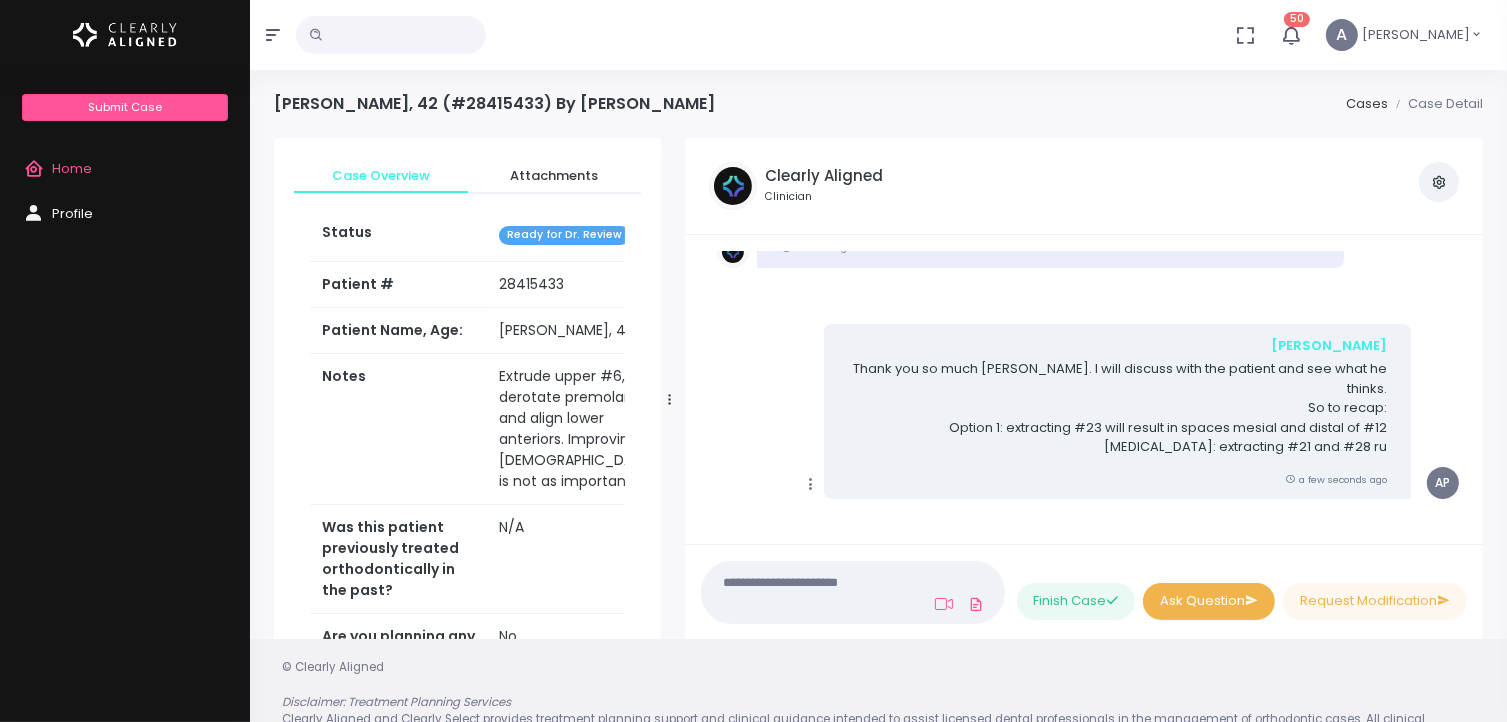 scroll, scrollTop: 2076, scrollLeft: 0, axis: vertical 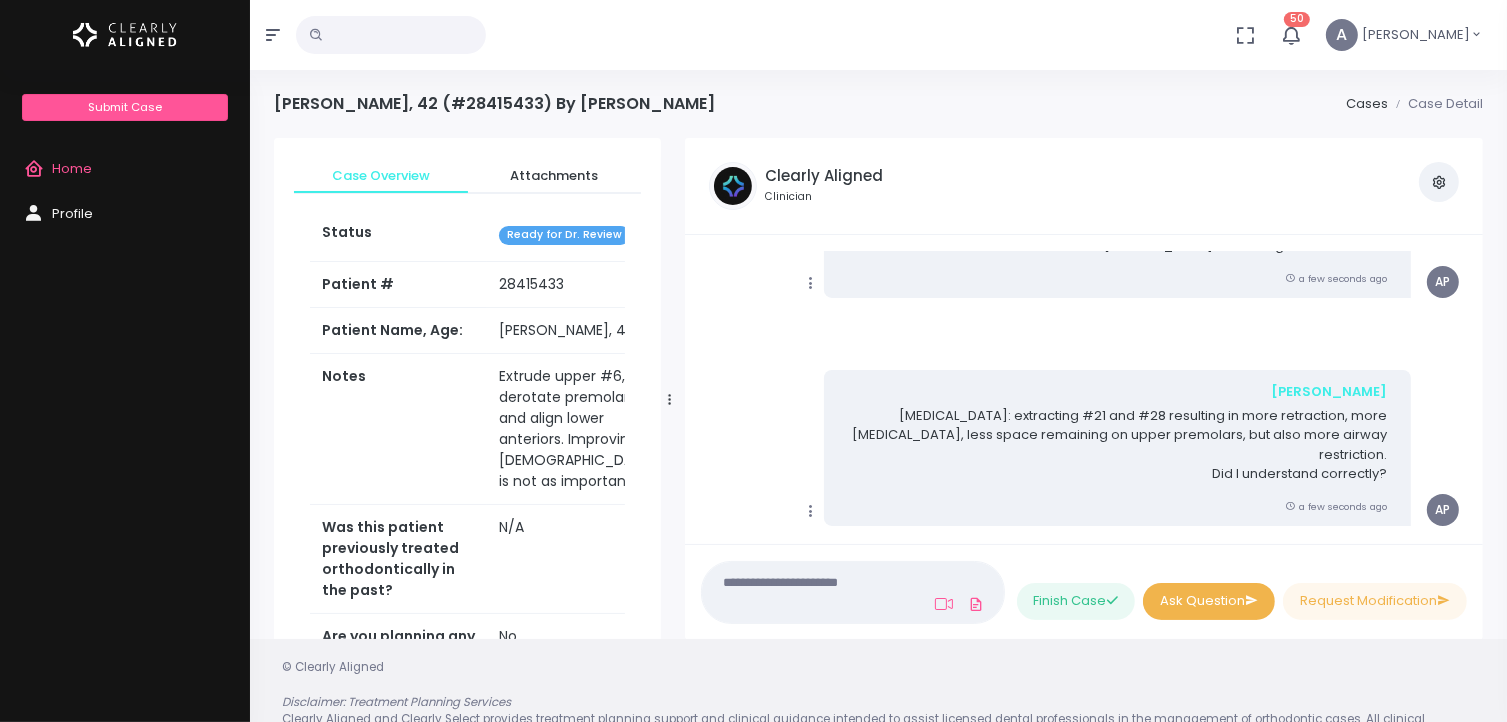 type 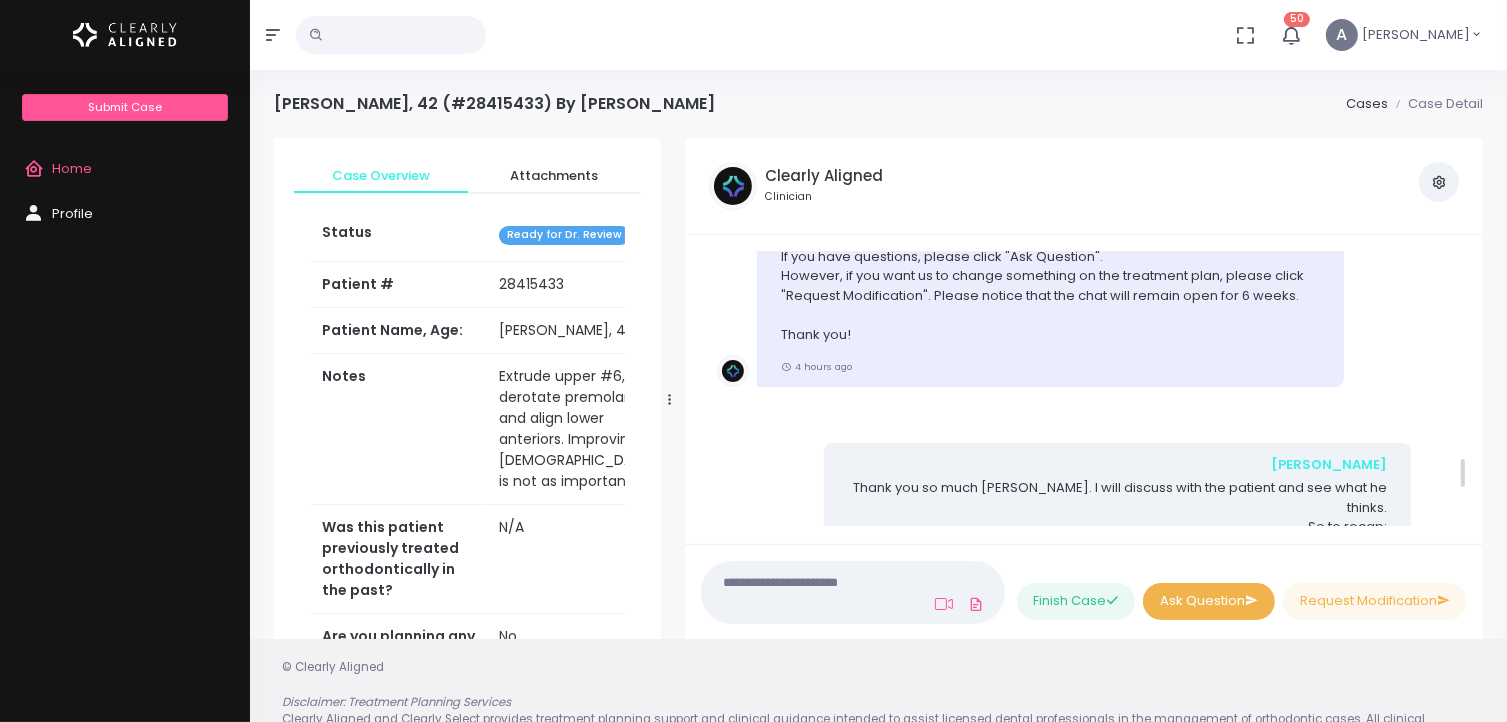 click on "Case Created Clearly Aligned Dear Dr.   We would like to inform you that we have successfully received your case. Our team is currently reviewing the details, and we will be providing a response as soon as possible. Our team will start the review within 24h to 48h.  14 days ago   Copy   Clearly Aligned  this case really could benefit from lower extraction in my opinion of either the premolars and move the canines back or canines and mask them with the premolars that look similar to create OJ /space and allow us to upright the lower incisors.   4 days ago   Copy   Clearly Aligned   2 days ago   Copy   Clearly Aligned   10 hours ago   Copy   Clearly Aligned   10 hours ago   Copy   Clearly Aligned  https://www.loom.com/share/c4446aa10ad74f7d838733692367ebff?sid=50332331-3c85-494b-bac4-6c621286f2e0  10 hours ago  Case Reviewed Clearly Aligned Hi Dr.  Pham , the case for Eric Bulman is ready for your review. If you are satisfied with the ClinCheck, please click "Finish Case." Thank you!  4 hours ago   Copy   Edit" at bounding box center [1084, -1505] 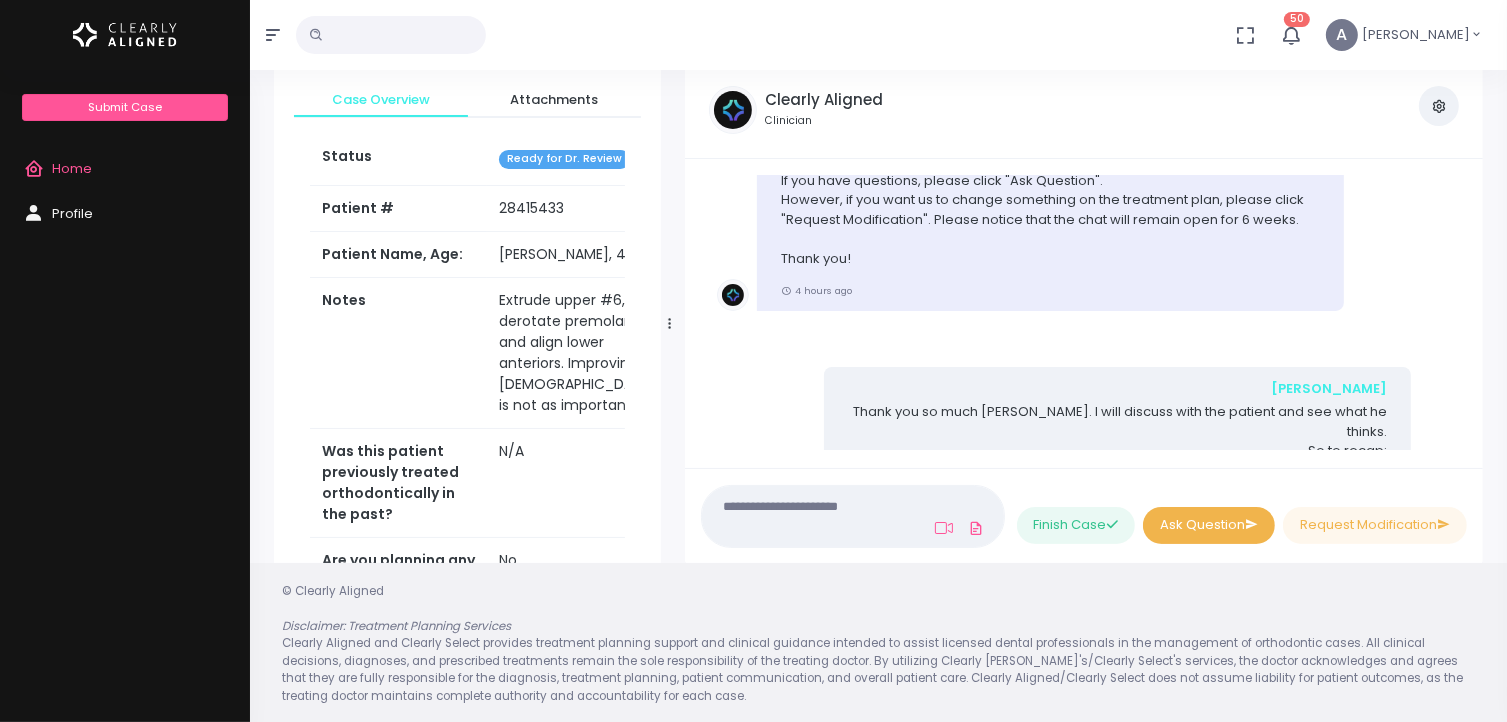 scroll, scrollTop: 79, scrollLeft: 0, axis: vertical 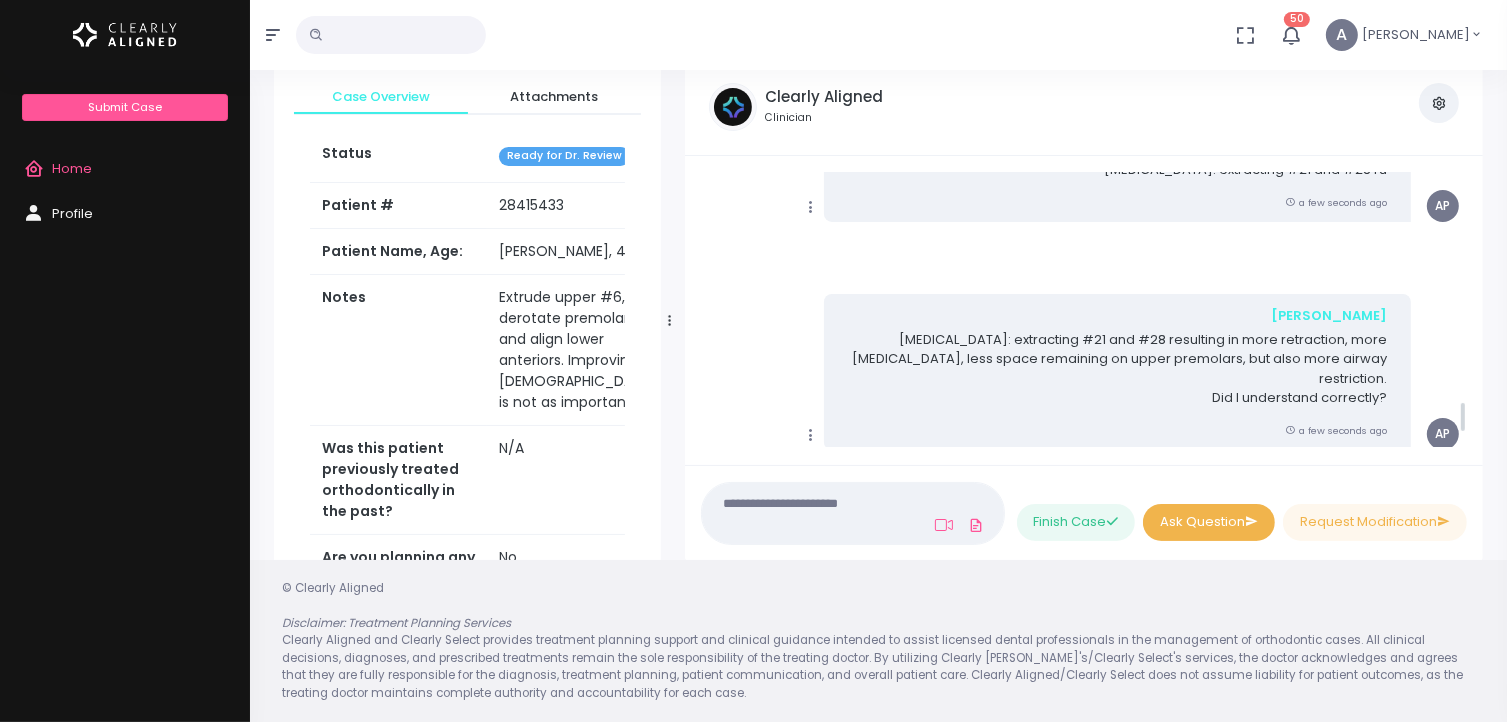 click on "Case Created Clearly Aligned Dear Dr.   We would like to inform you that we have successfully received your case. Our team is currently reviewing the details, and we will be providing a response as soon as possible. Our team will start the review within 24h to 48h.  14 days ago   Copy   Clearly Aligned  this case really could benefit from lower extraction in my opinion of either the premolars and move the canines back or canines and mask them with the premolars that look similar to create OJ /space and allow us to upright the lower incisors.   4 days ago   Copy   Clearly Aligned   2 days ago   Copy   Clearly Aligned   10 hours ago   Copy   Clearly Aligned   10 hours ago   Copy   Clearly Aligned  https://www.loom.com/share/c4446aa10ad74f7d838733692367ebff?sid=50332331-3c85-494b-bac4-6c621286f2e0  10 hours ago  Case Reviewed Clearly Aligned Hi Dr.  Pham , the case for Eric Bulman is ready for your review. If you are satisfied with the ClinCheck, please click "Finish Case." Thank you!  4 hours ago   Copy   Edit" at bounding box center (1084, -1901) 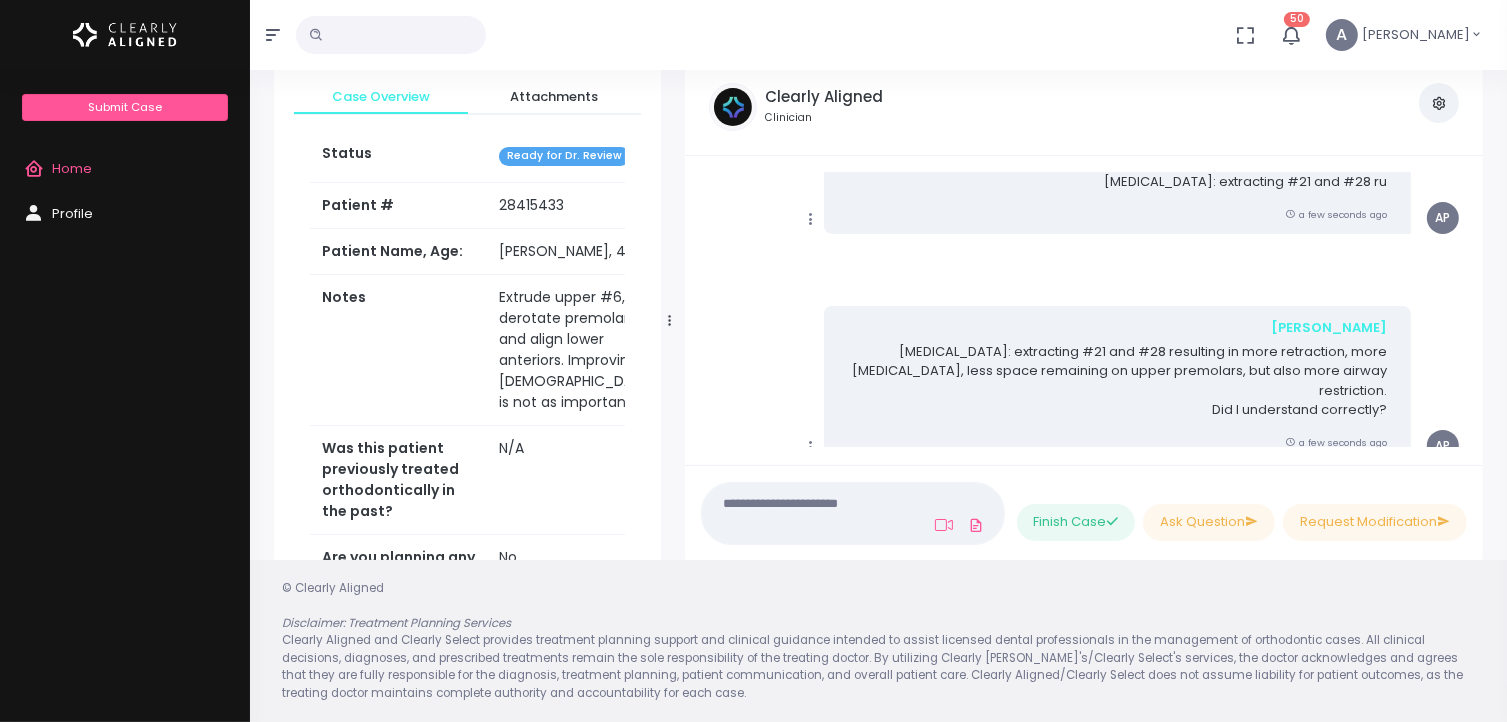 scroll, scrollTop: 2076, scrollLeft: 0, axis: vertical 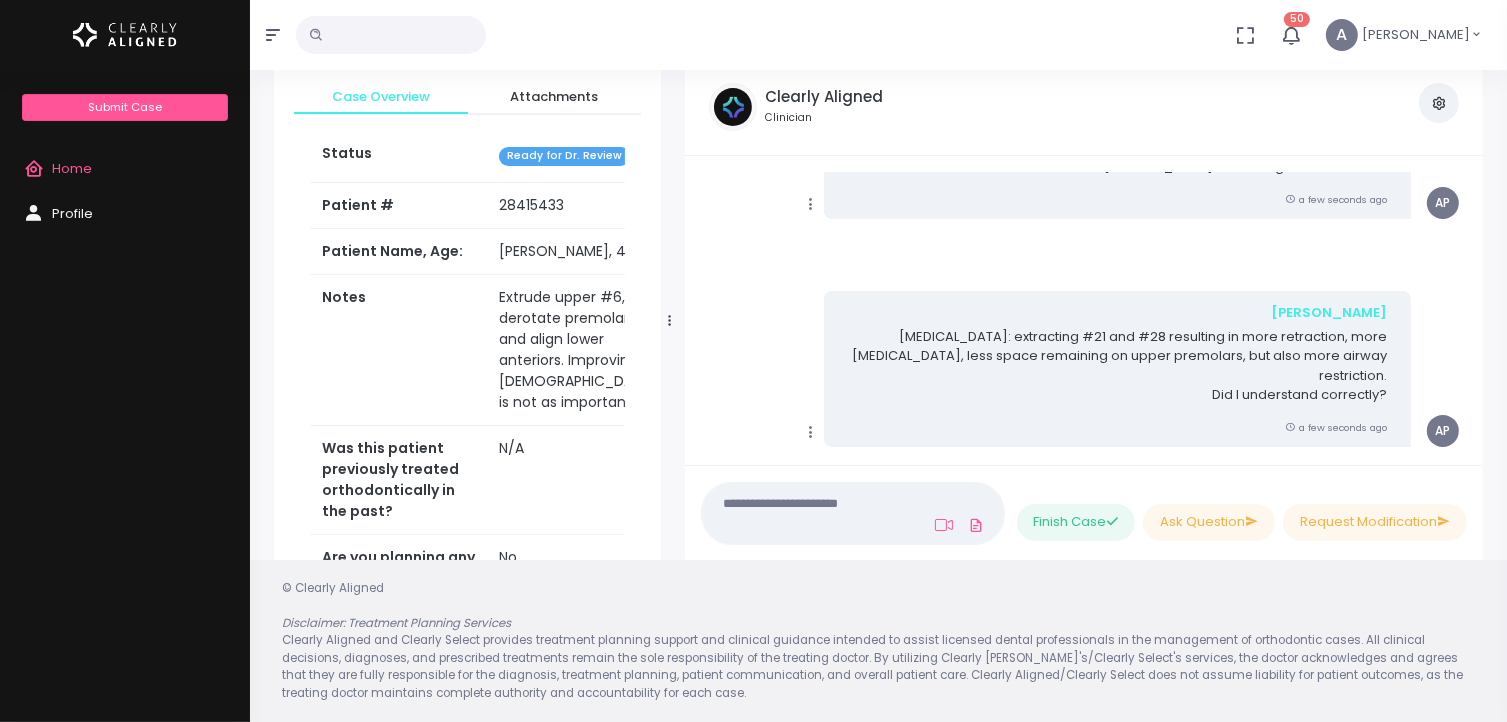 click on "Case Created Clearly Aligned Dear Dr.   We would like to inform you that we have successfully received your case. Our team is currently reviewing the details, and we will be providing a response as soon as possible. Our team will start the review within 24h to 48h.  14 days ago   Copy   Clearly Aligned  this case really could benefit from lower extraction in my opinion of either the premolars and move the canines back or canines and mask them with the premolars that look similar to create OJ /space and allow us to upright the lower incisors.   4 days ago   Copy   Clearly Aligned   2 days ago   Copy   Clearly Aligned   10 hours ago   Copy   Clearly Aligned   10 hours ago   Copy   Clearly Aligned  https://www.loom.com/share/c4446aa10ad74f7d838733692367ebff?sid=50332331-3c85-494b-bac4-6c621286f2e0  10 hours ago  Case Reviewed Clearly Aligned Hi Dr.  Pham , the case for Eric Bulman is ready for your review. If you are satisfied with the ClinCheck, please click "Finish Case." Thank you!  4 hours ago   Copy   Edit" at bounding box center (1084, 309) 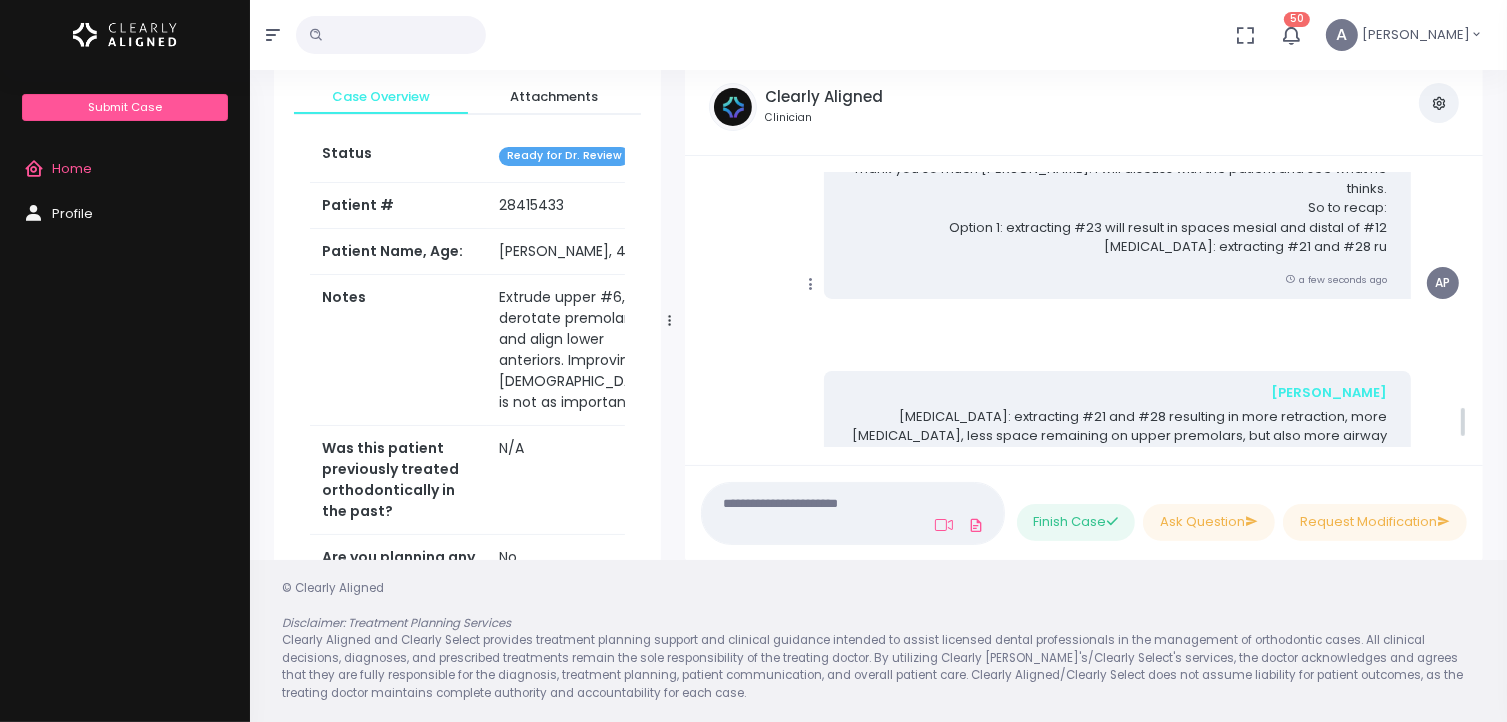 scroll, scrollTop: 1956, scrollLeft: 0, axis: vertical 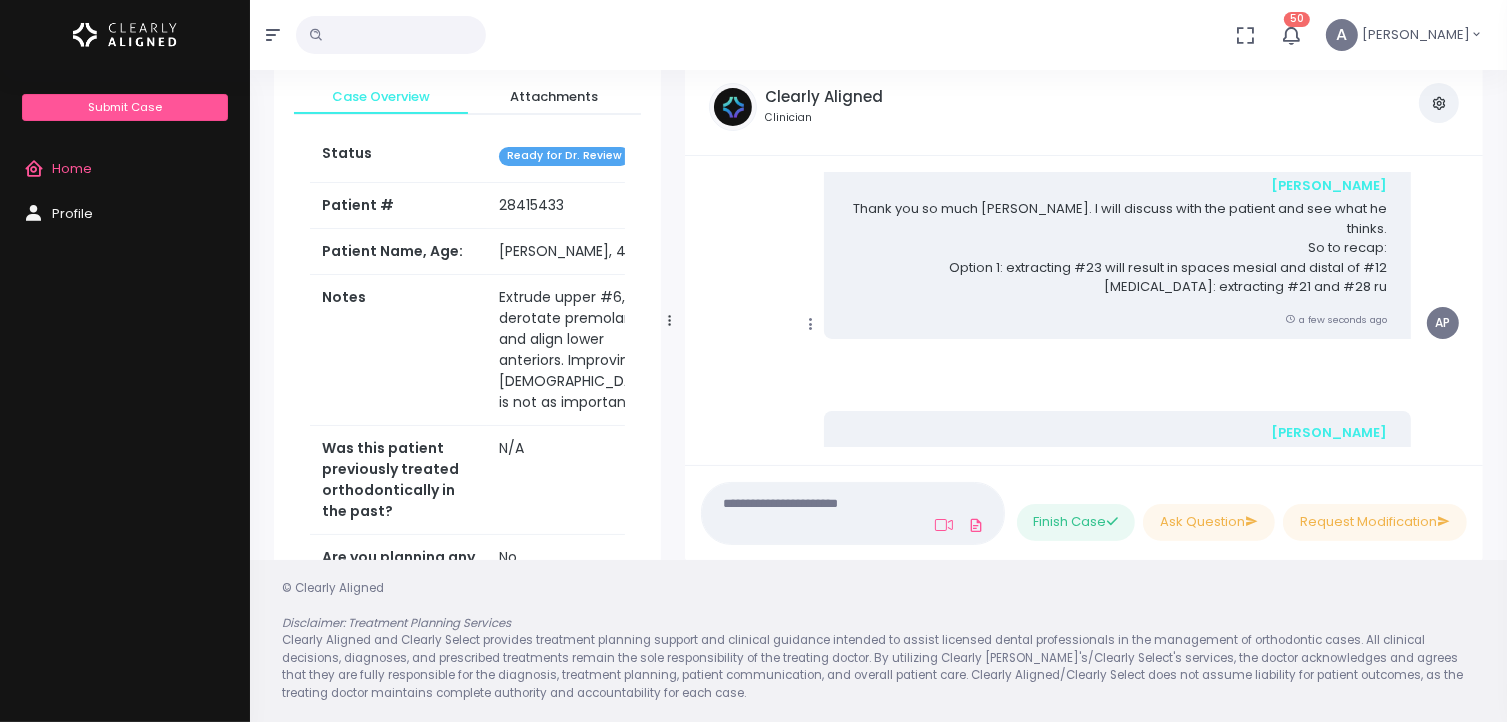 click on "Case Overview" at bounding box center (381, 97) 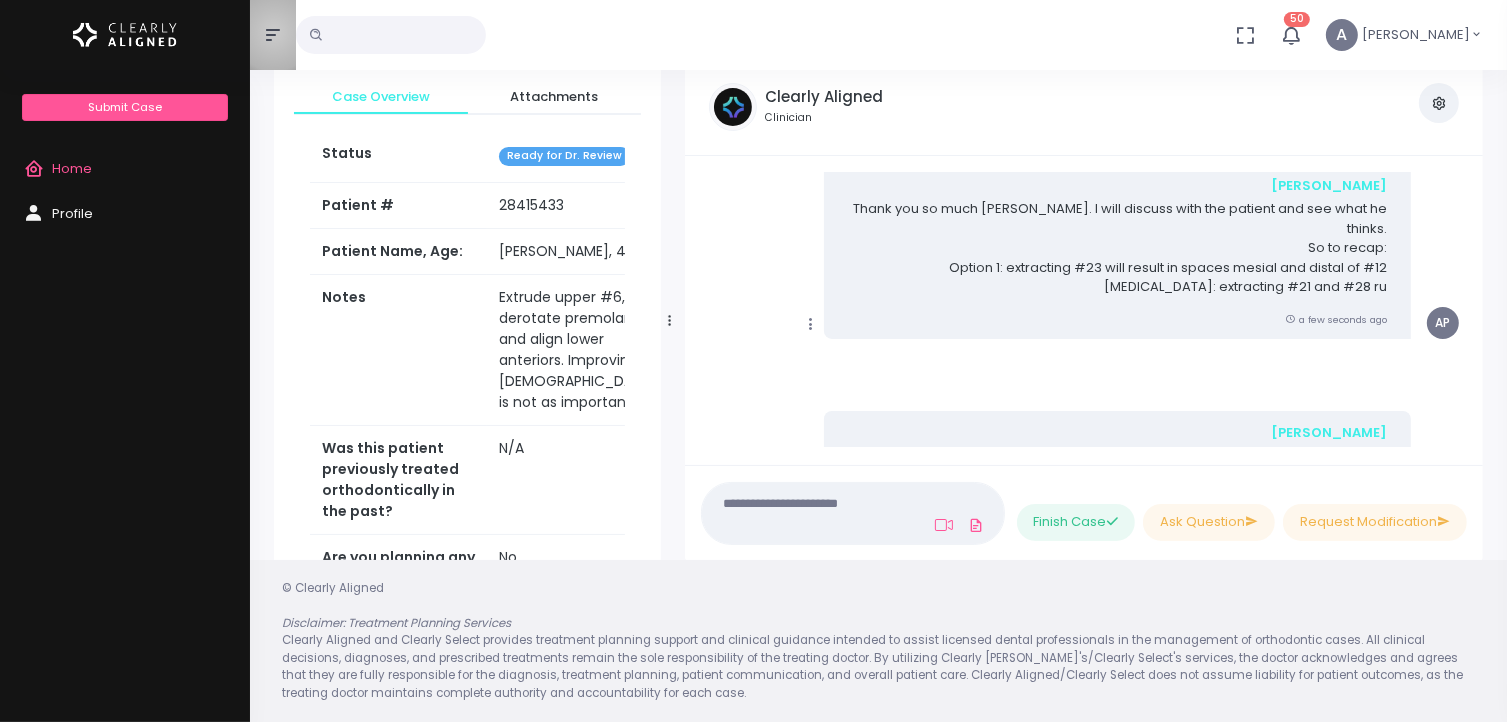 click 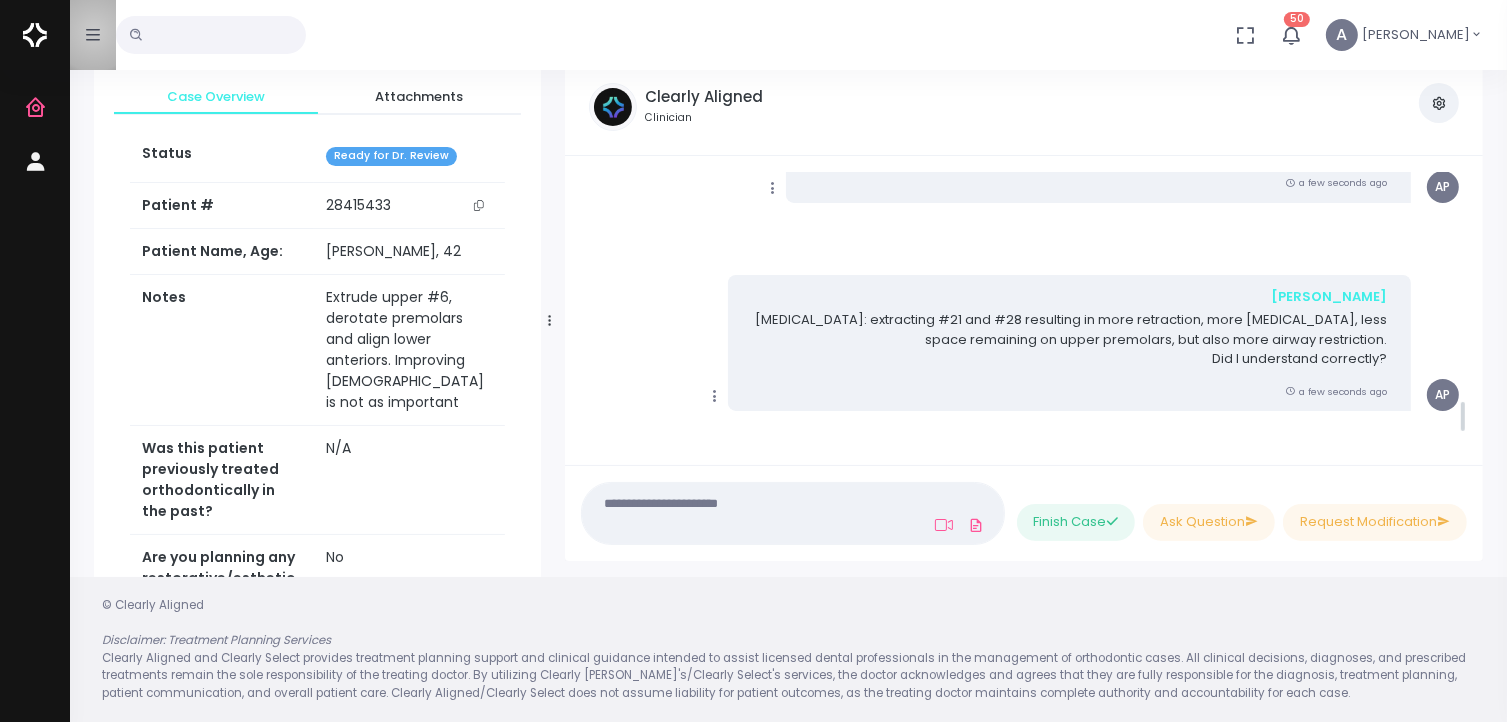 scroll, scrollTop: 1859, scrollLeft: 0, axis: vertical 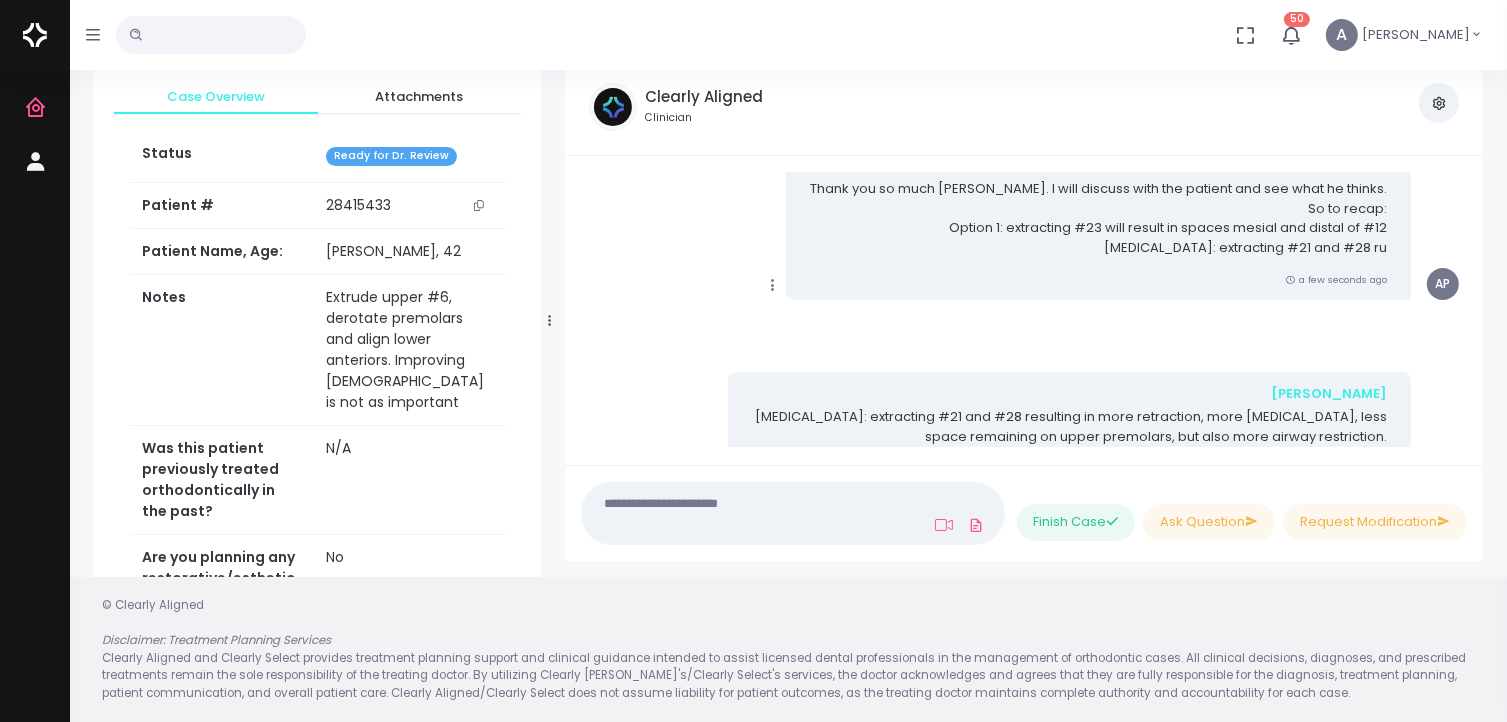 type 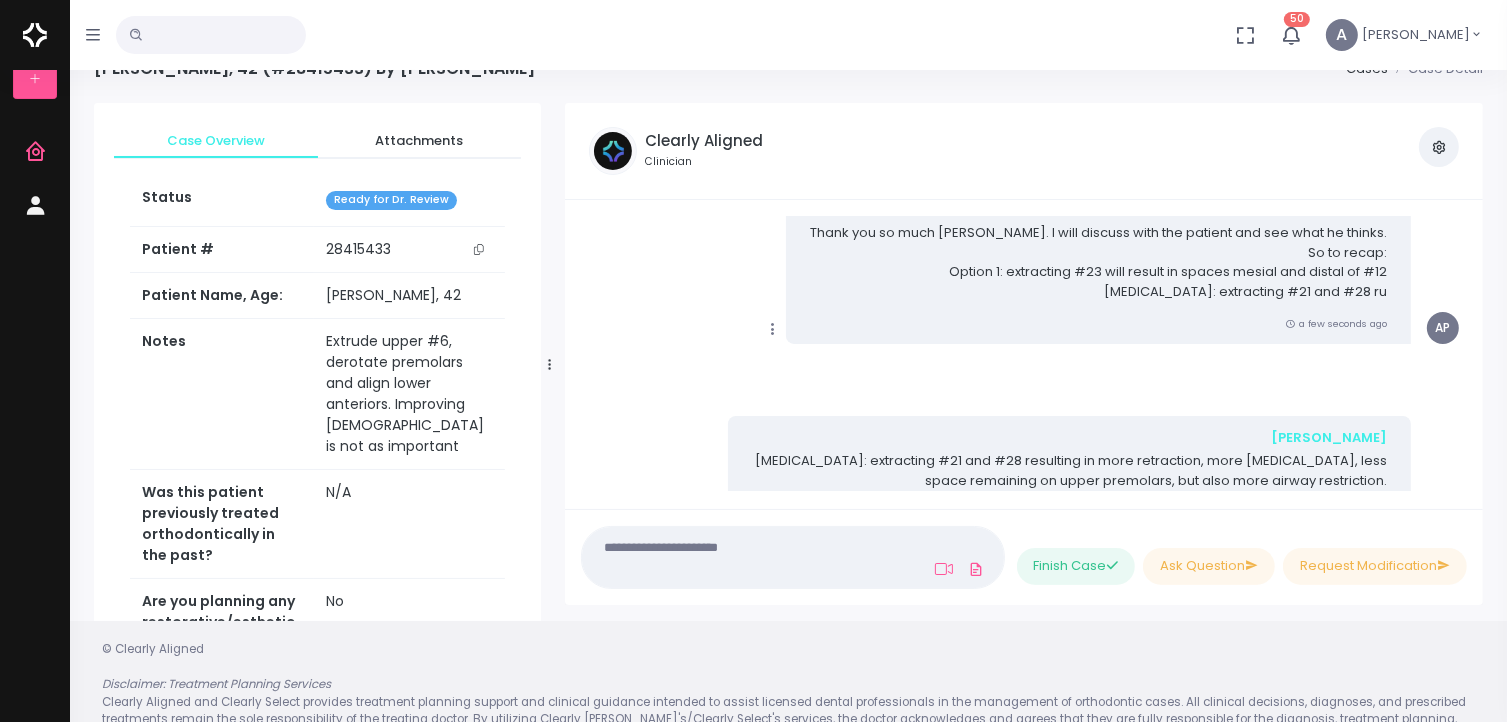 scroll, scrollTop: 0, scrollLeft: 0, axis: both 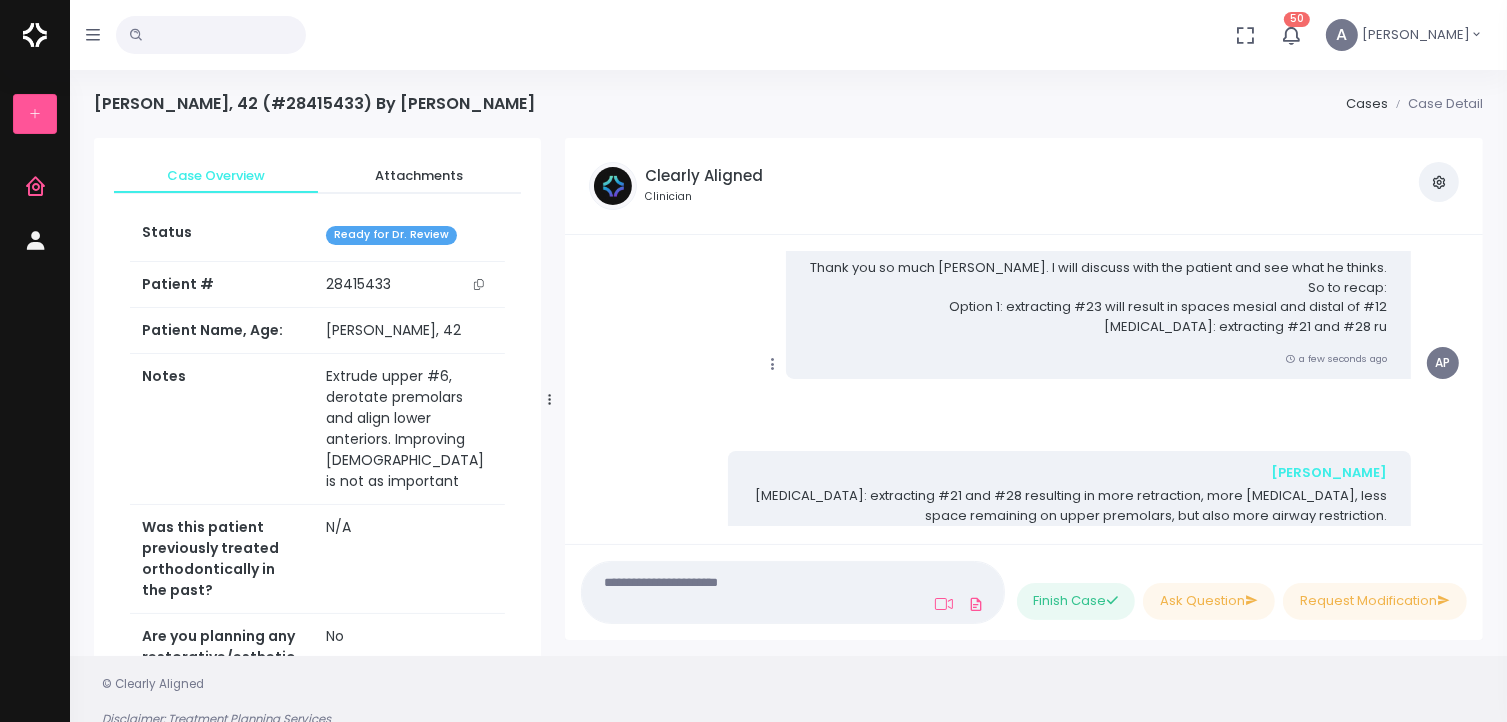 drag, startPoint x: 1496, startPoint y: 429, endPoint x: 1493, endPoint y: 365, distance: 64.070274 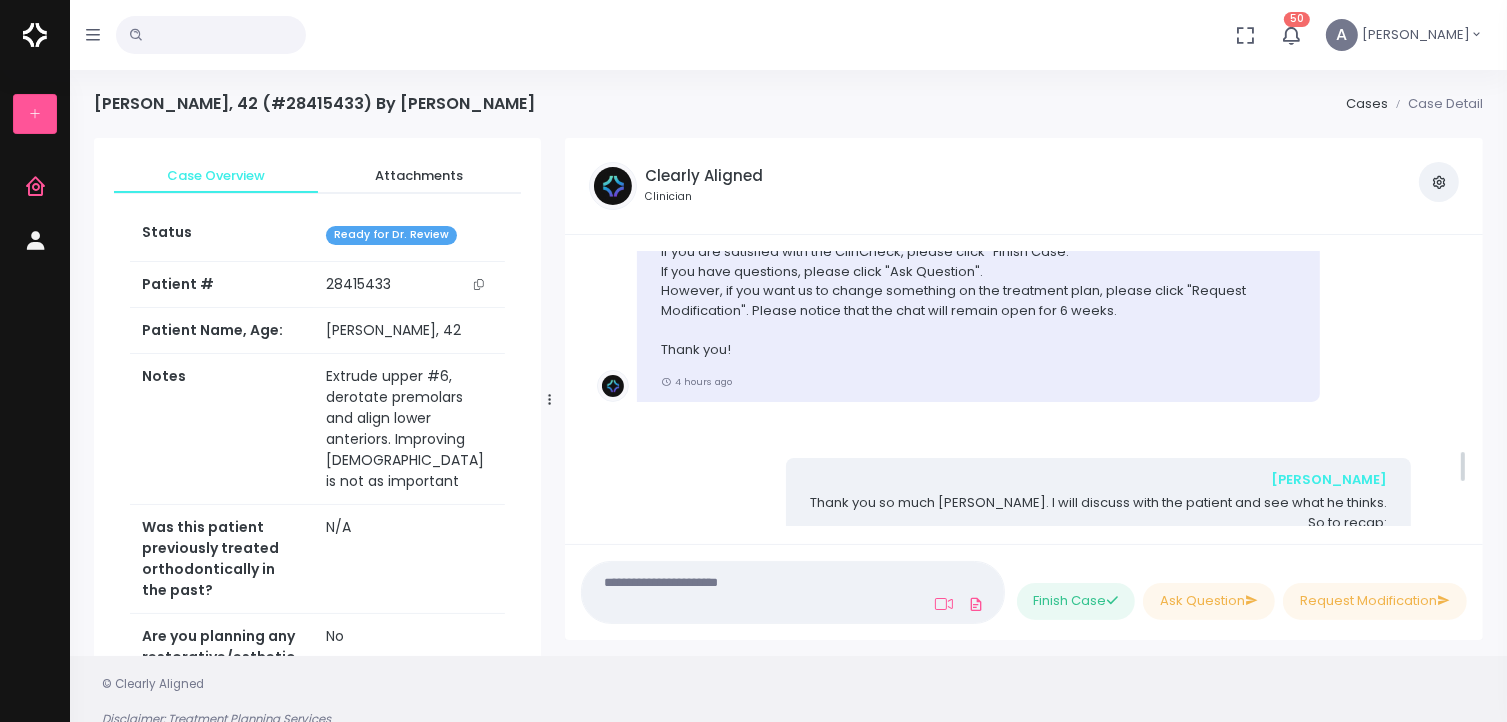 click on "Thank you so much Dr. Schalk.  I will discuss with the patient and see what he thinks. So to recap: Option 1: extracting #23 will result in spaces mesial and distal of #12 Option 2: extracting #21 and #28 ru" at bounding box center [1098, 532] 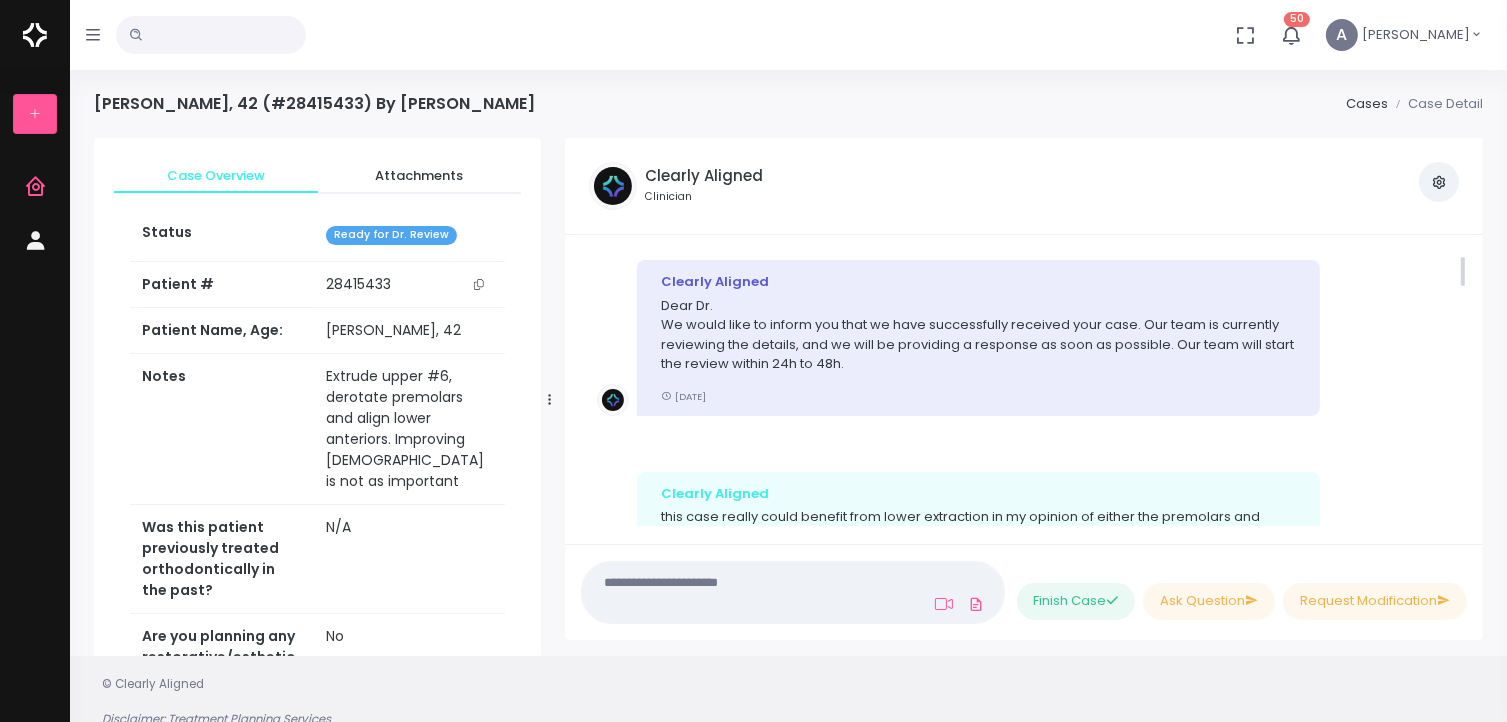 scroll, scrollTop: 0, scrollLeft: 0, axis: both 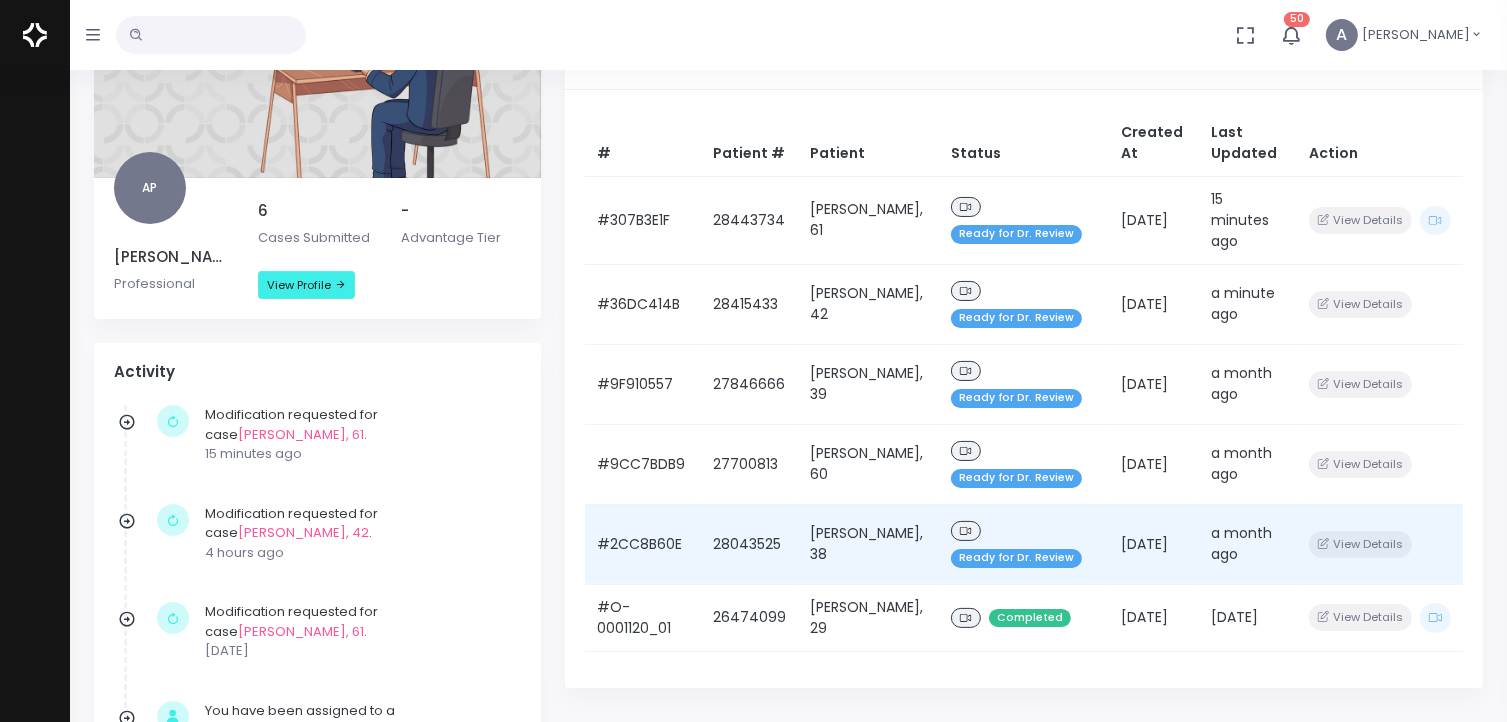 click on "[DATE]" at bounding box center (1154, 544) 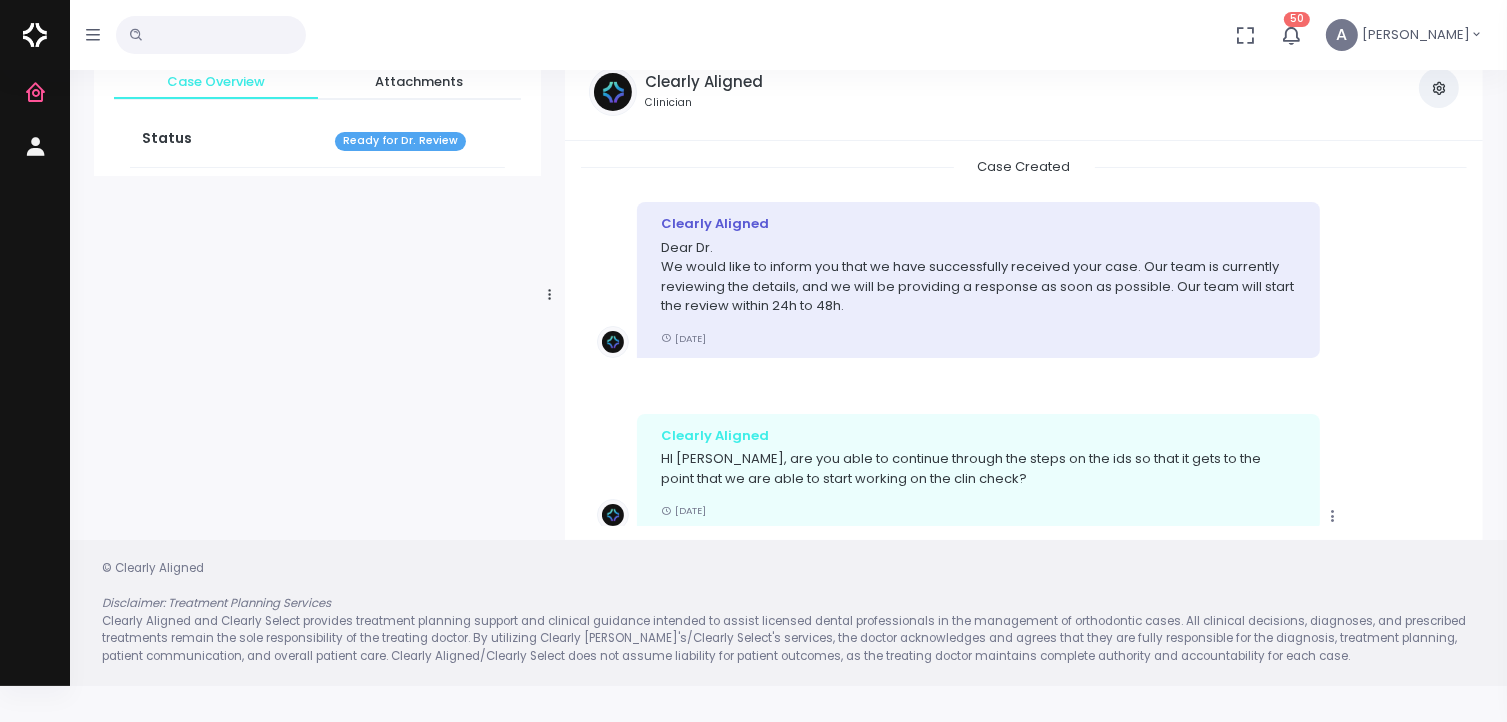 scroll, scrollTop: 159, scrollLeft: 0, axis: vertical 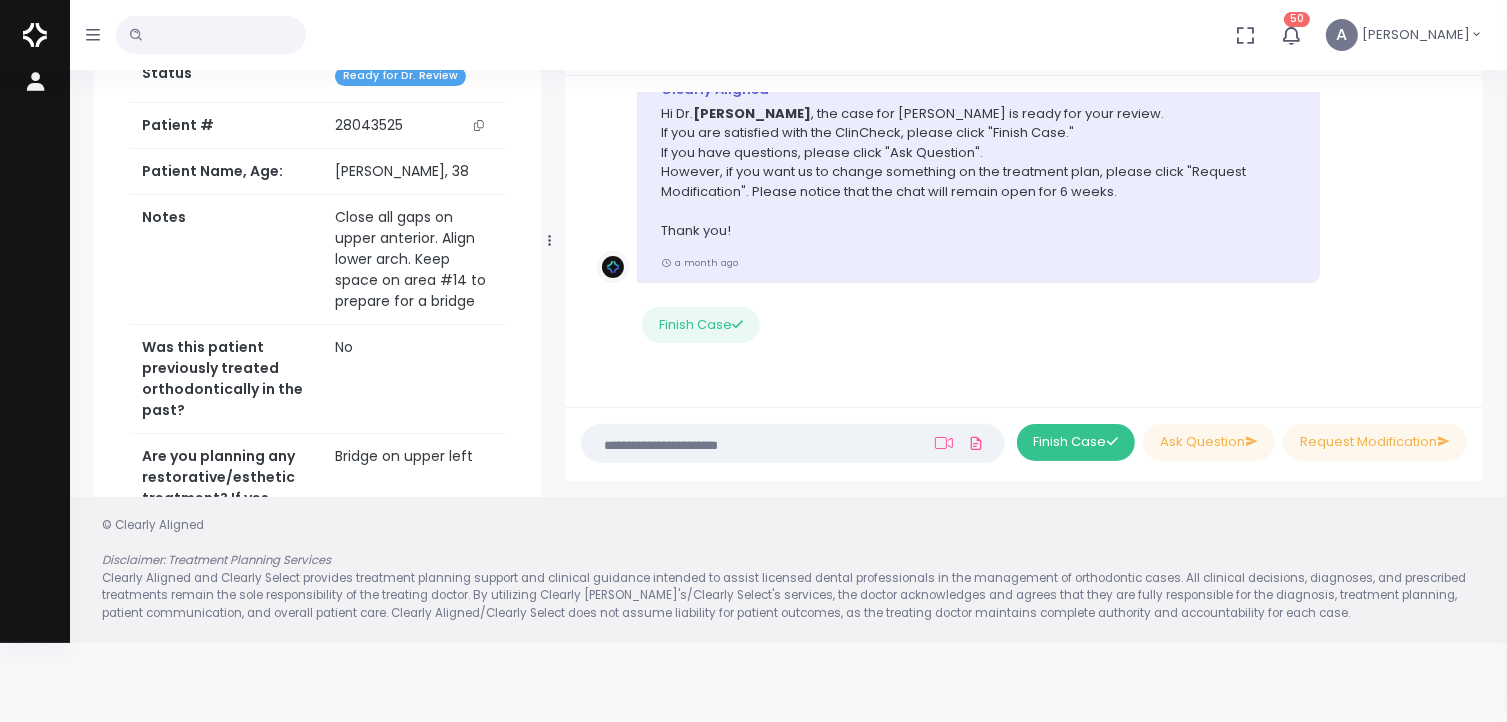 click on "Finish Case" at bounding box center (1076, 442) 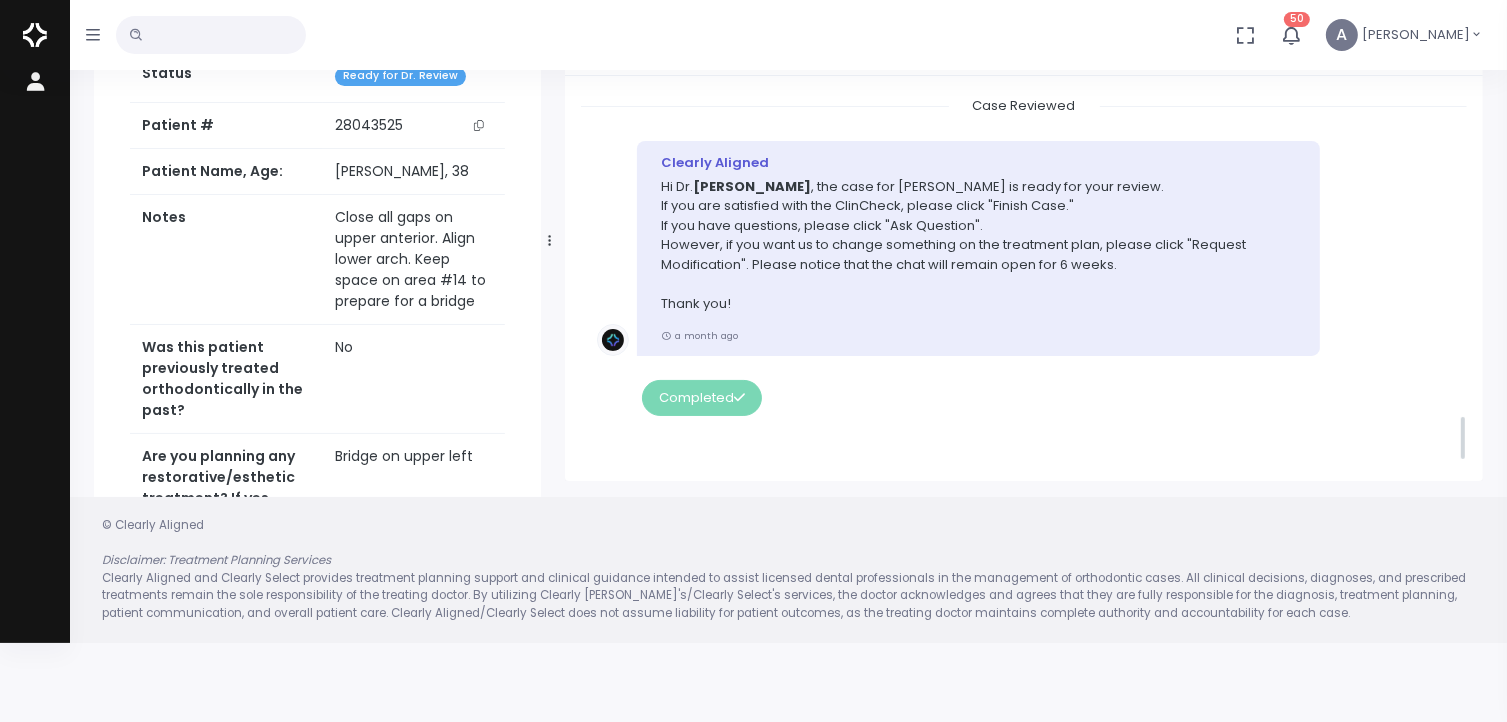 scroll, scrollTop: 2603, scrollLeft: 0, axis: vertical 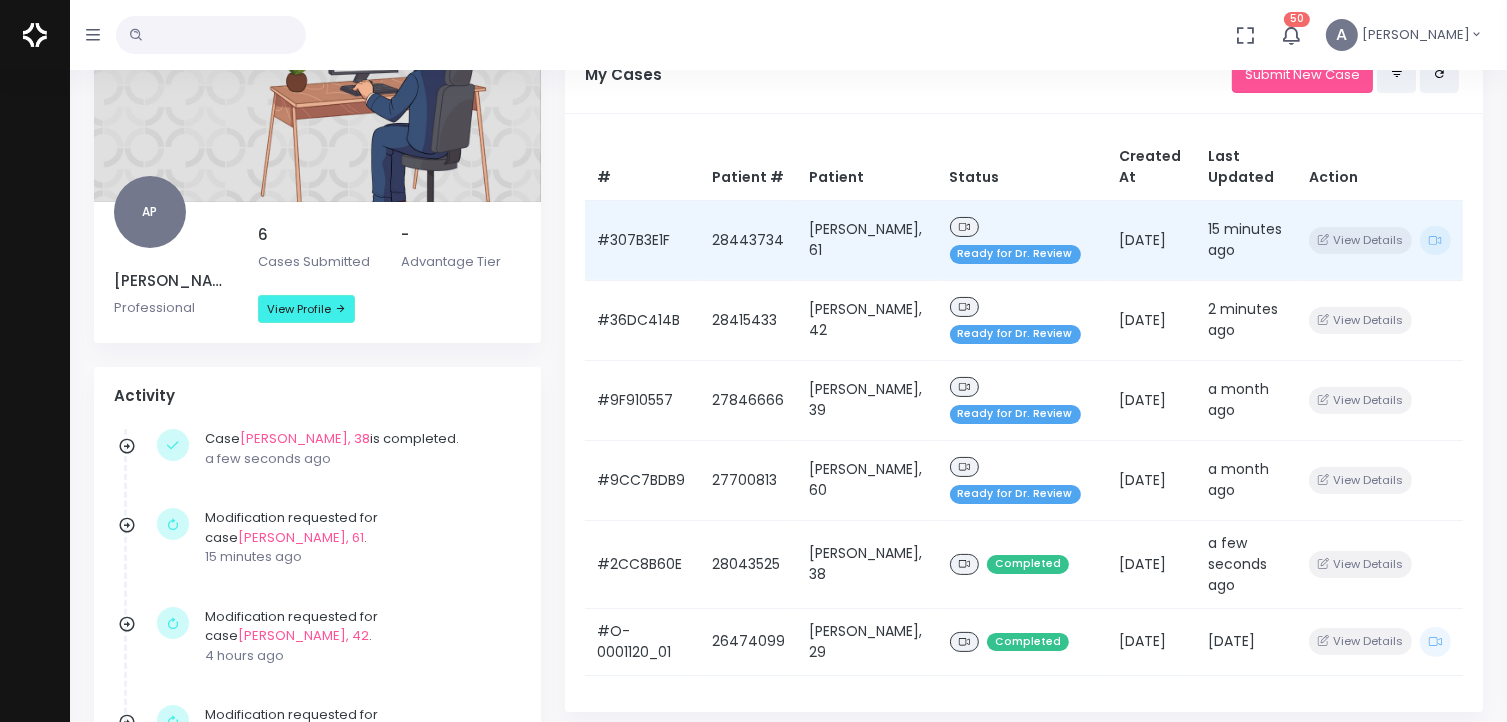 click on "[DATE]" at bounding box center (1151, 240) 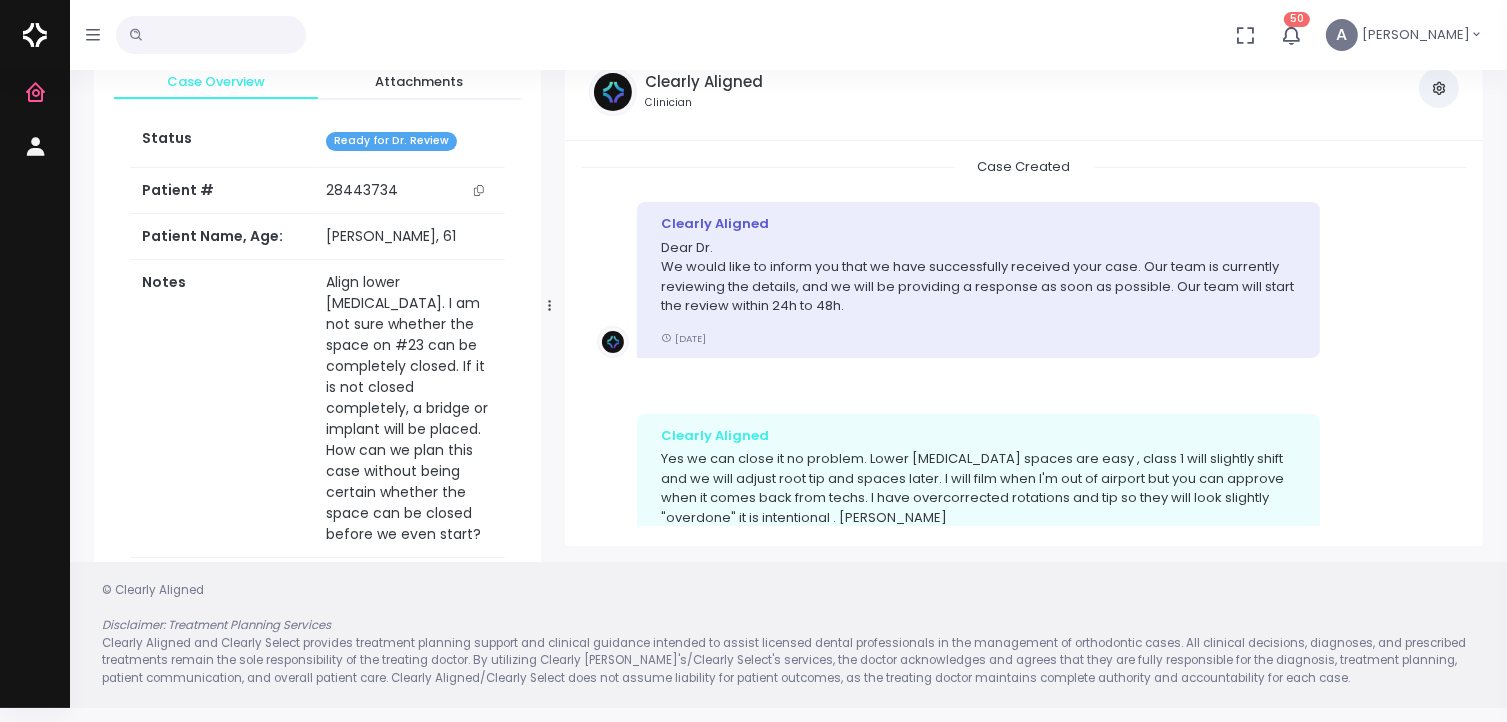 scroll, scrollTop: 159, scrollLeft: 0, axis: vertical 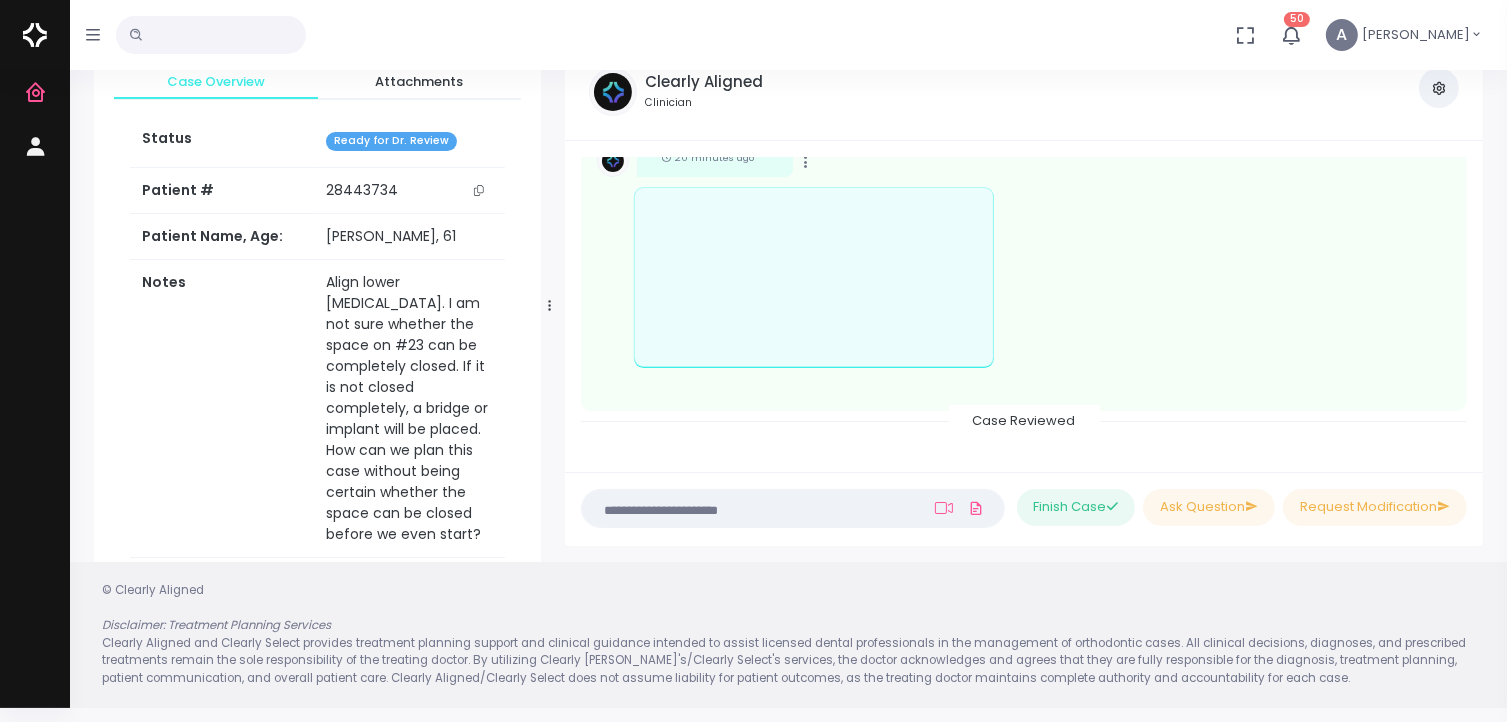 click on "Copy   Clearly Aligned  redone  20 minutes ago" at bounding box center [1024, 228] 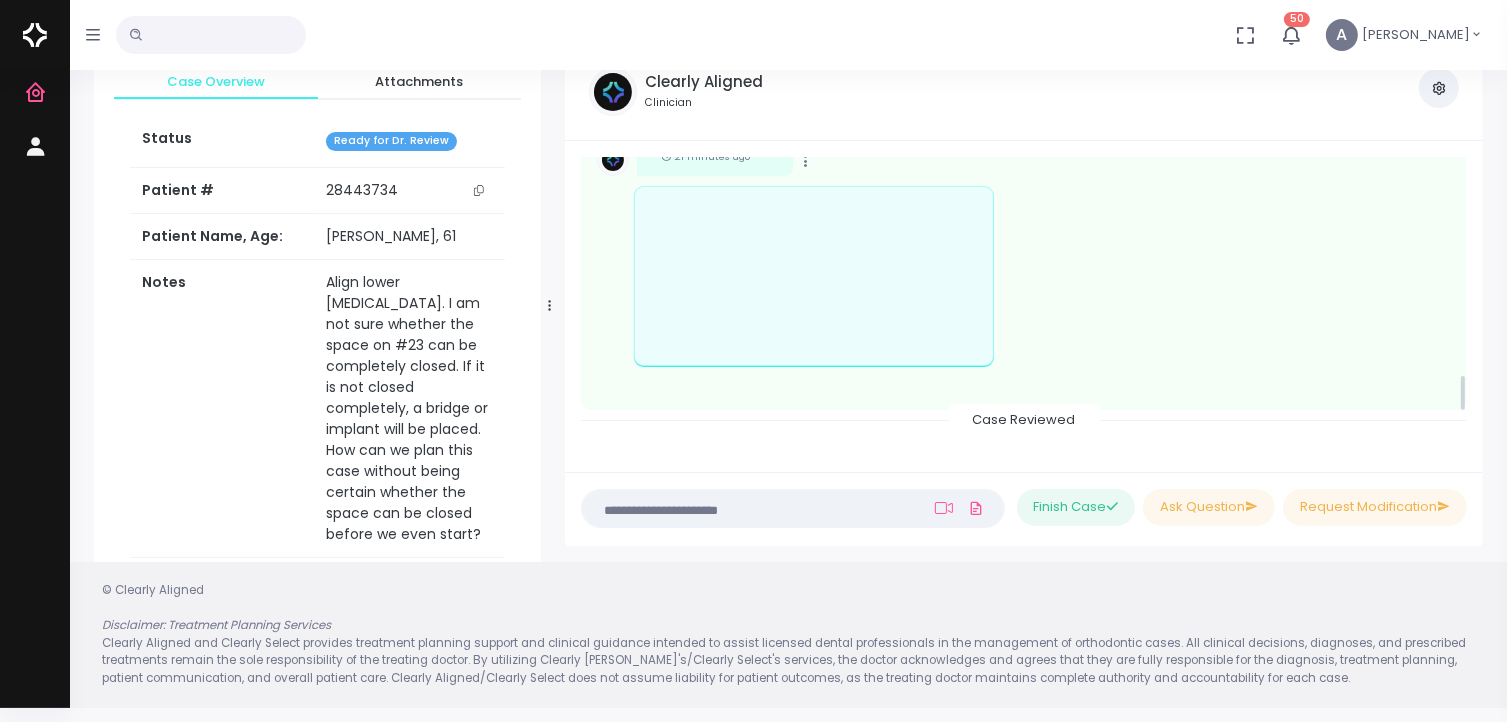 scroll, scrollTop: 1732, scrollLeft: 0, axis: vertical 